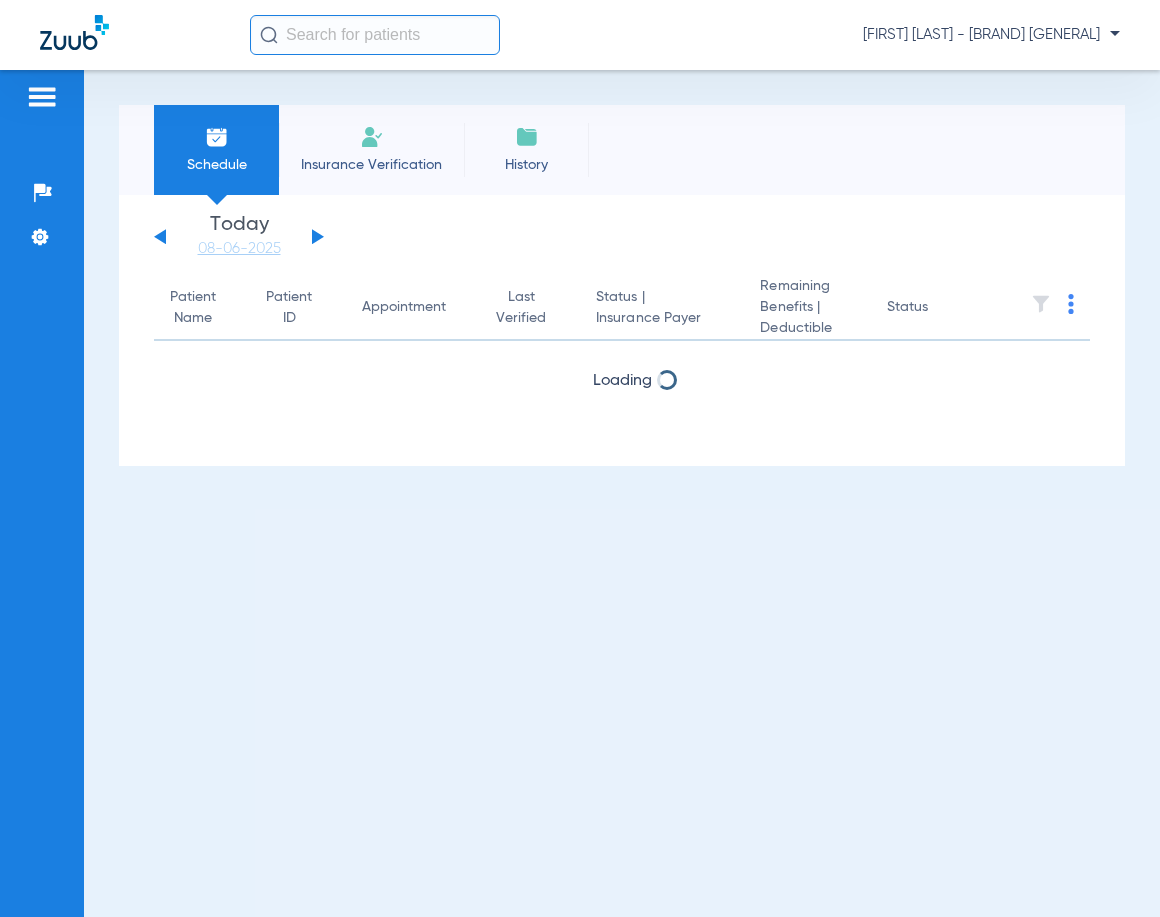 scroll, scrollTop: 0, scrollLeft: 0, axis: both 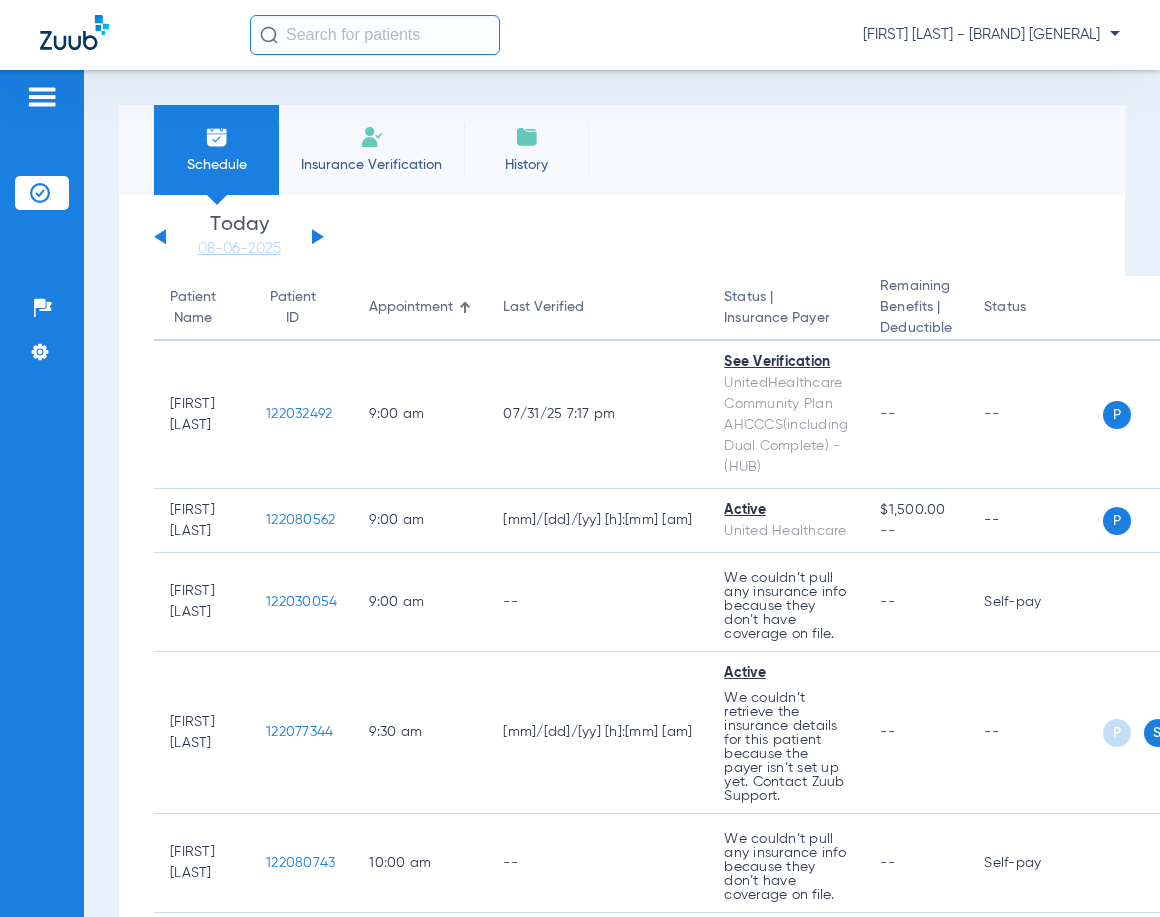 click on "Insurance Verification" 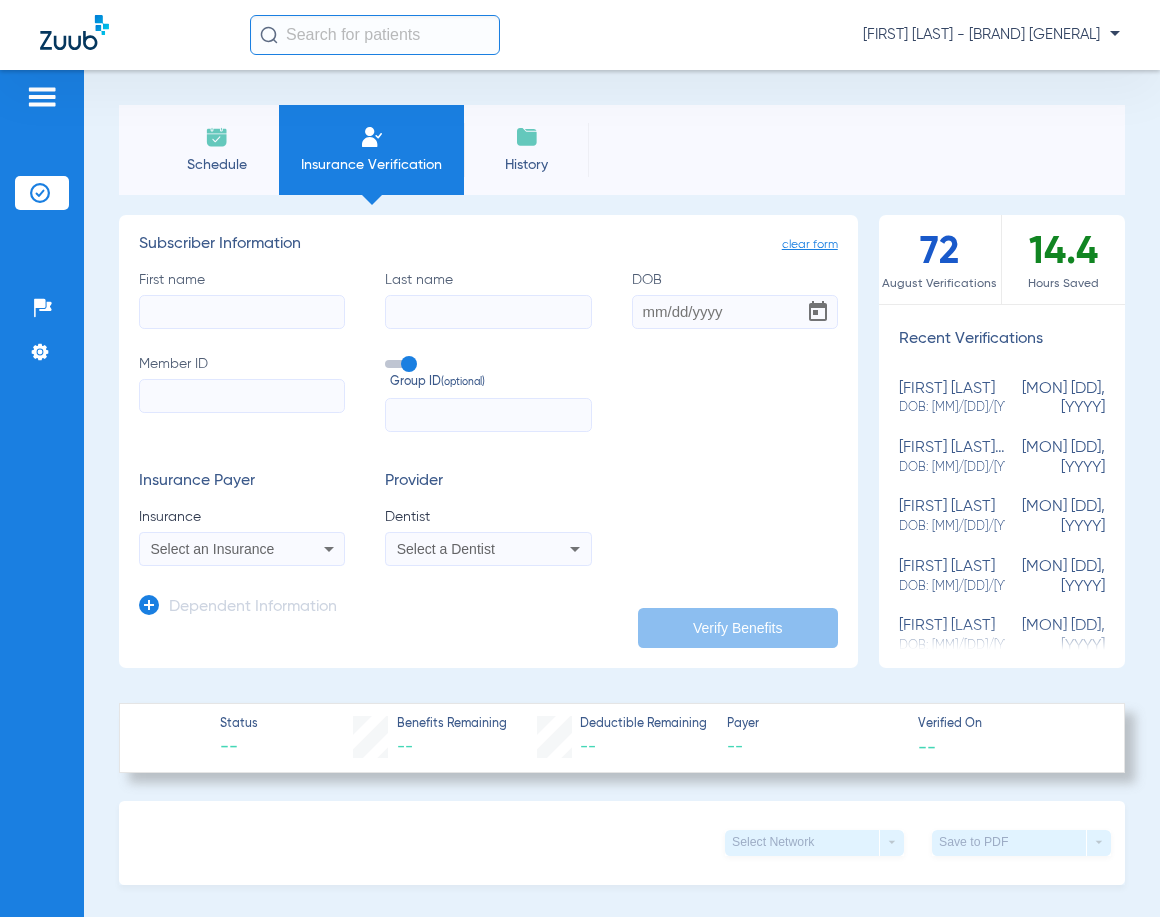 click on "Select an Insurance" at bounding box center [242, 549] 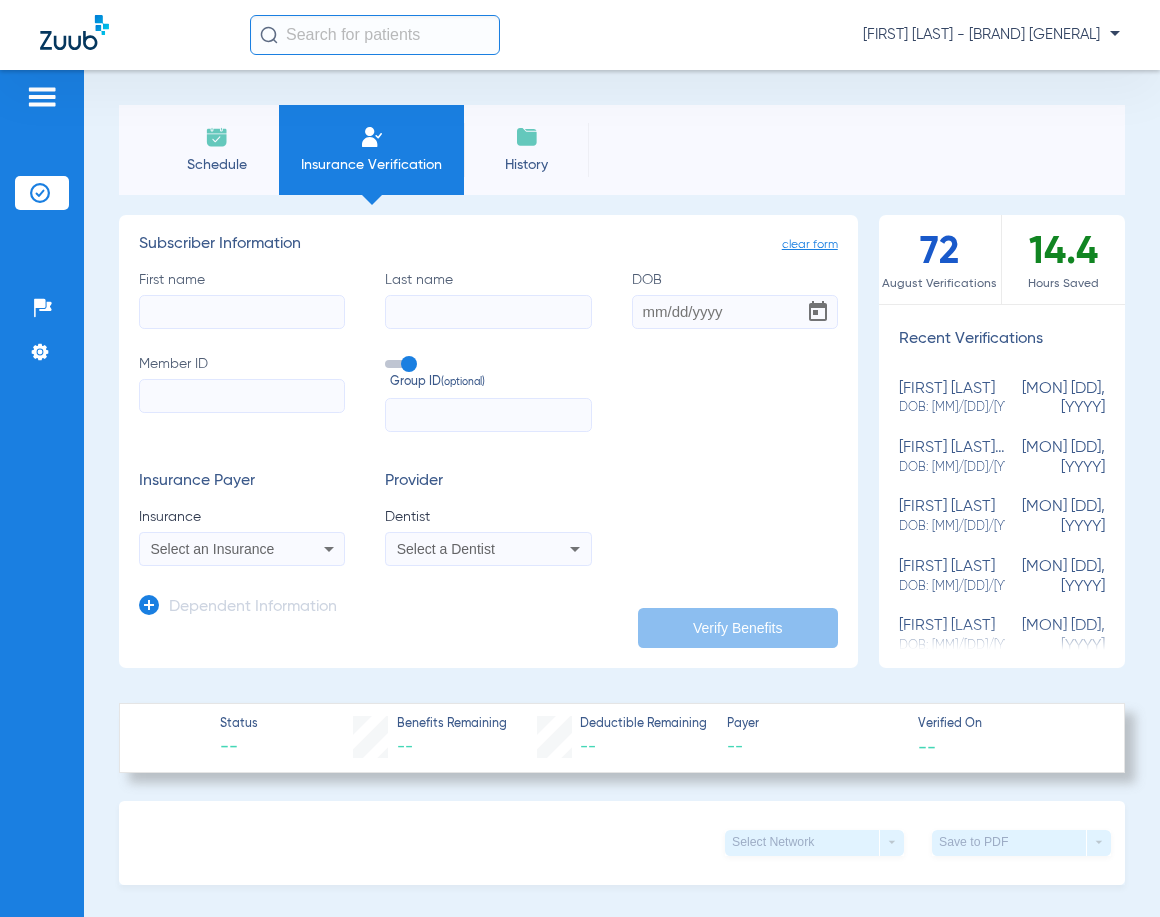 paste on "[ALPHANUMERIC]" 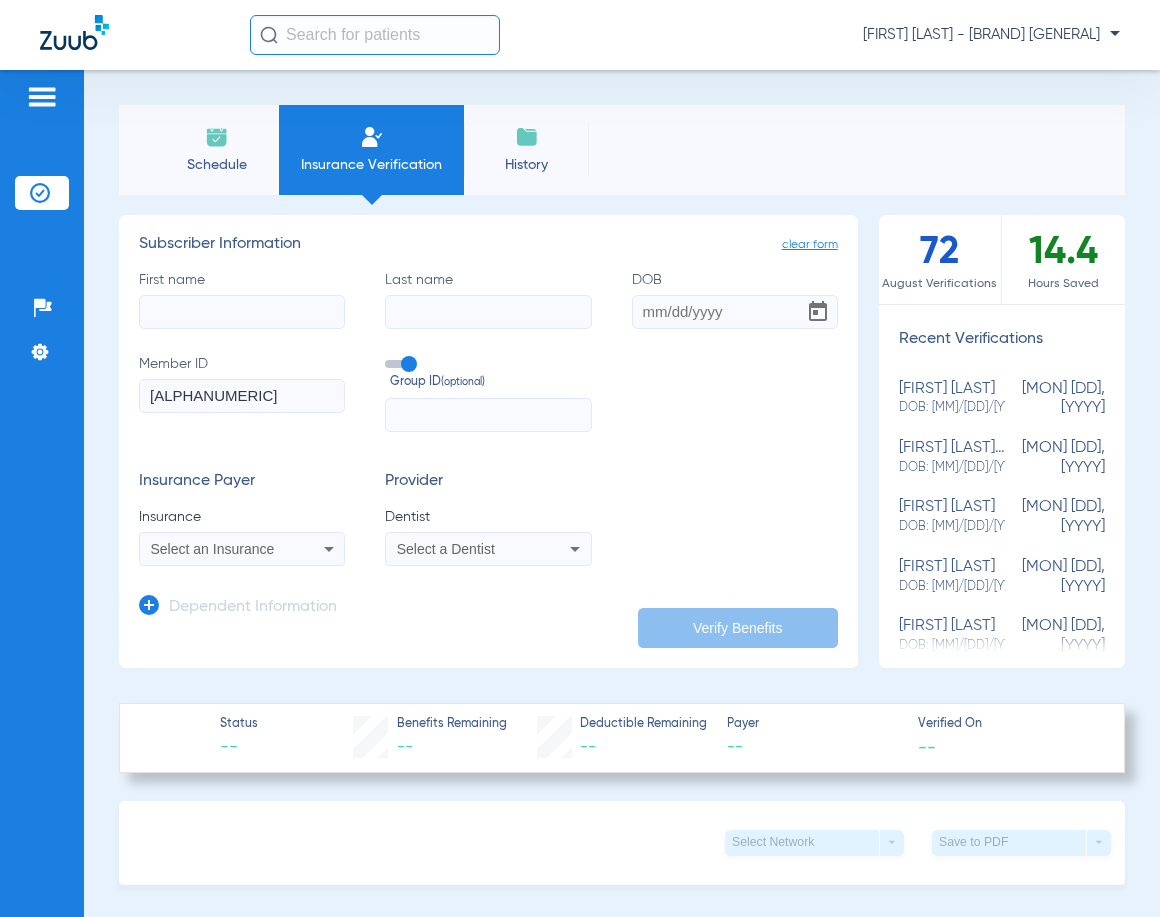 type on "[ALPHANUMERIC]" 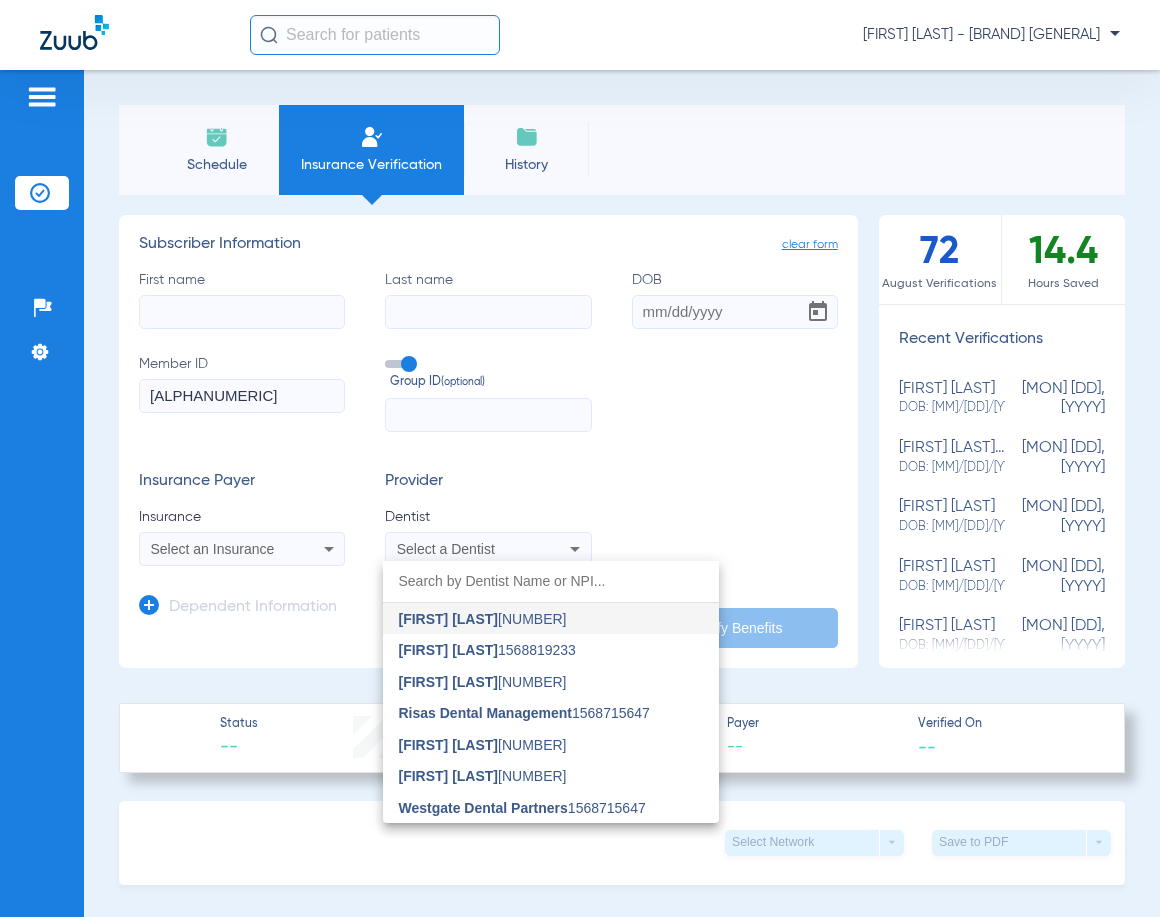 click at bounding box center (580, 458) 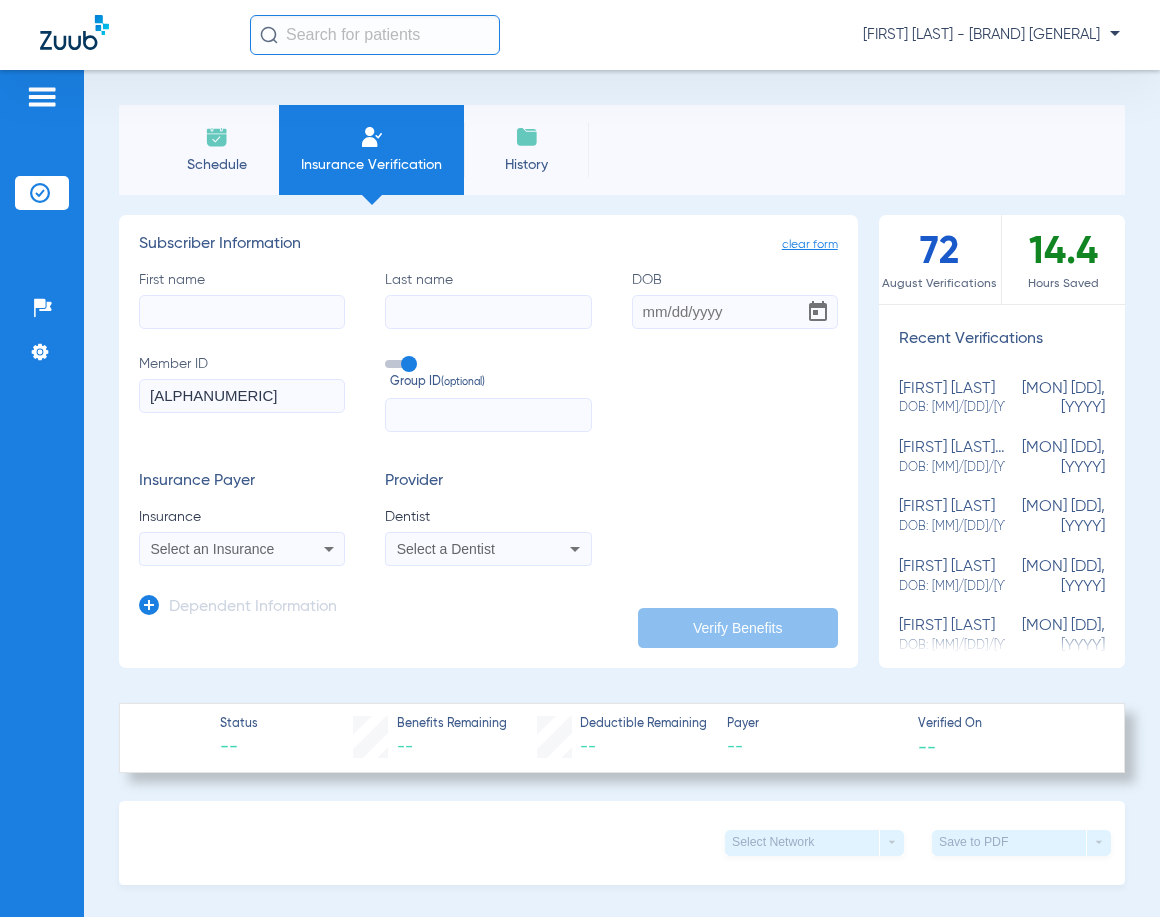 click on "First name" 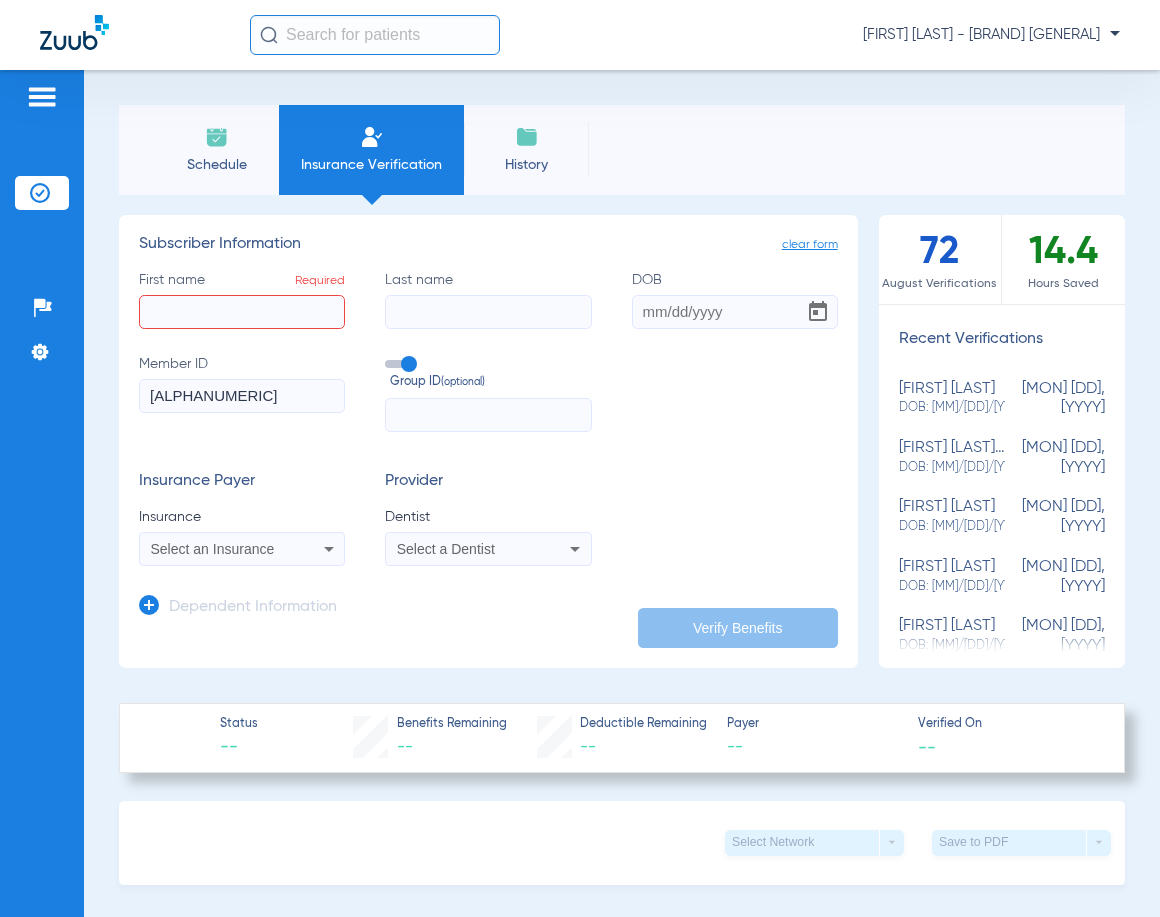 click on "First name  Required" 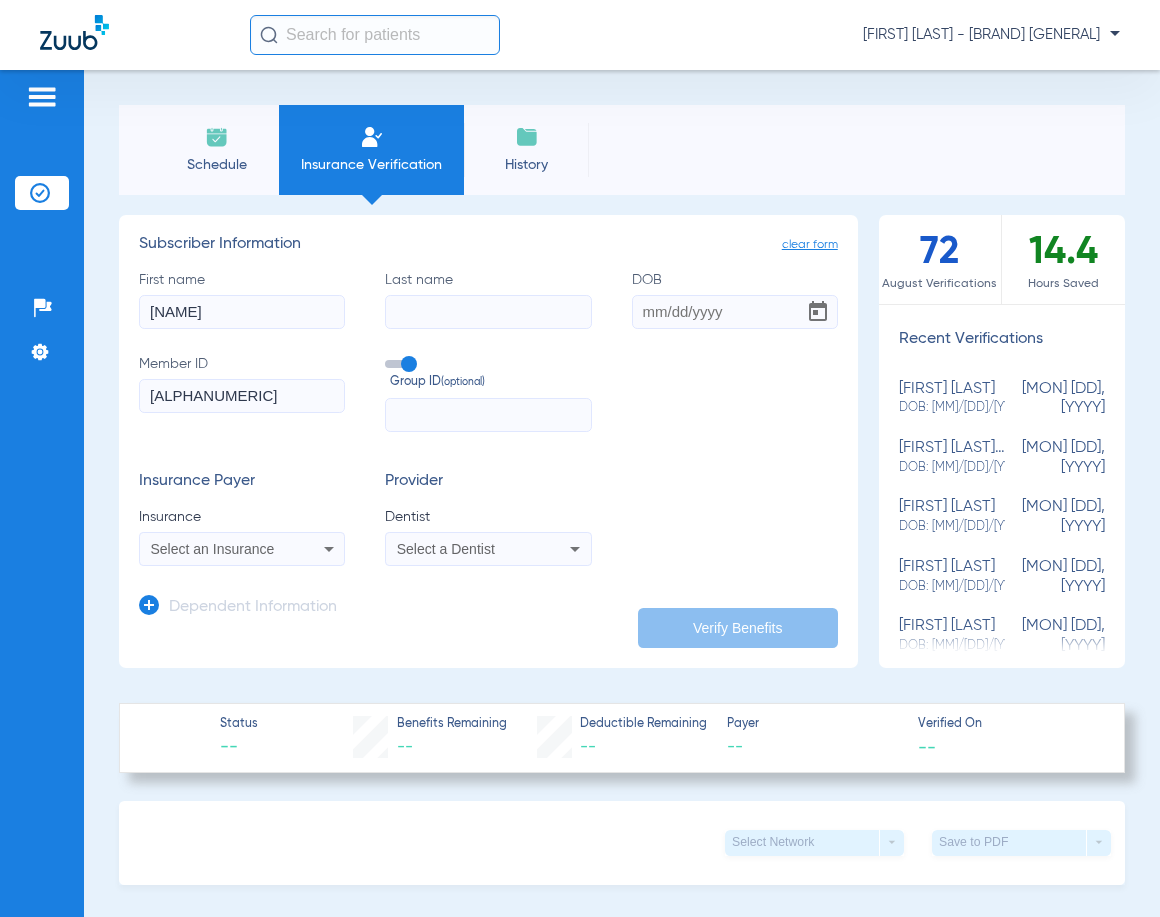 type on "[NAME]" 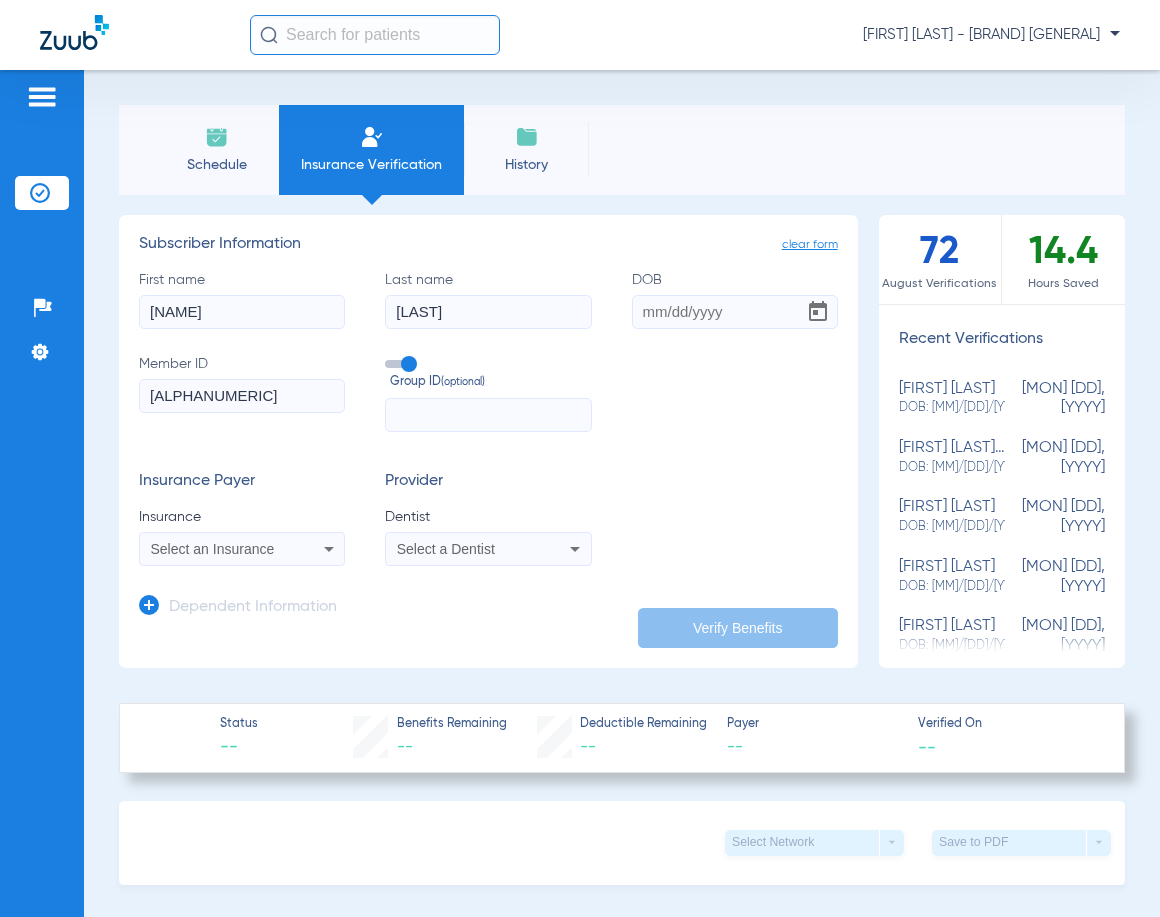 type on "[LAST]" 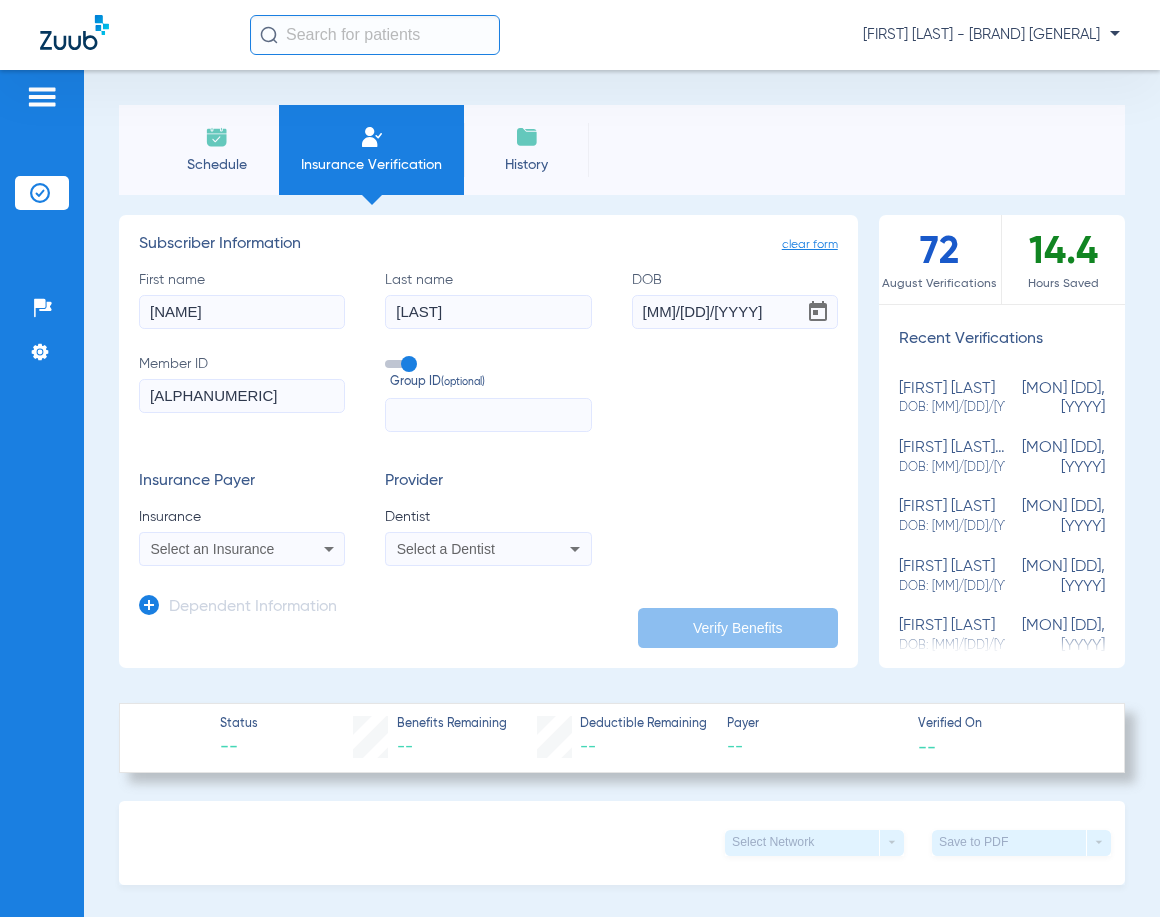 type on "[MM]/[DD]/[YYYY]" 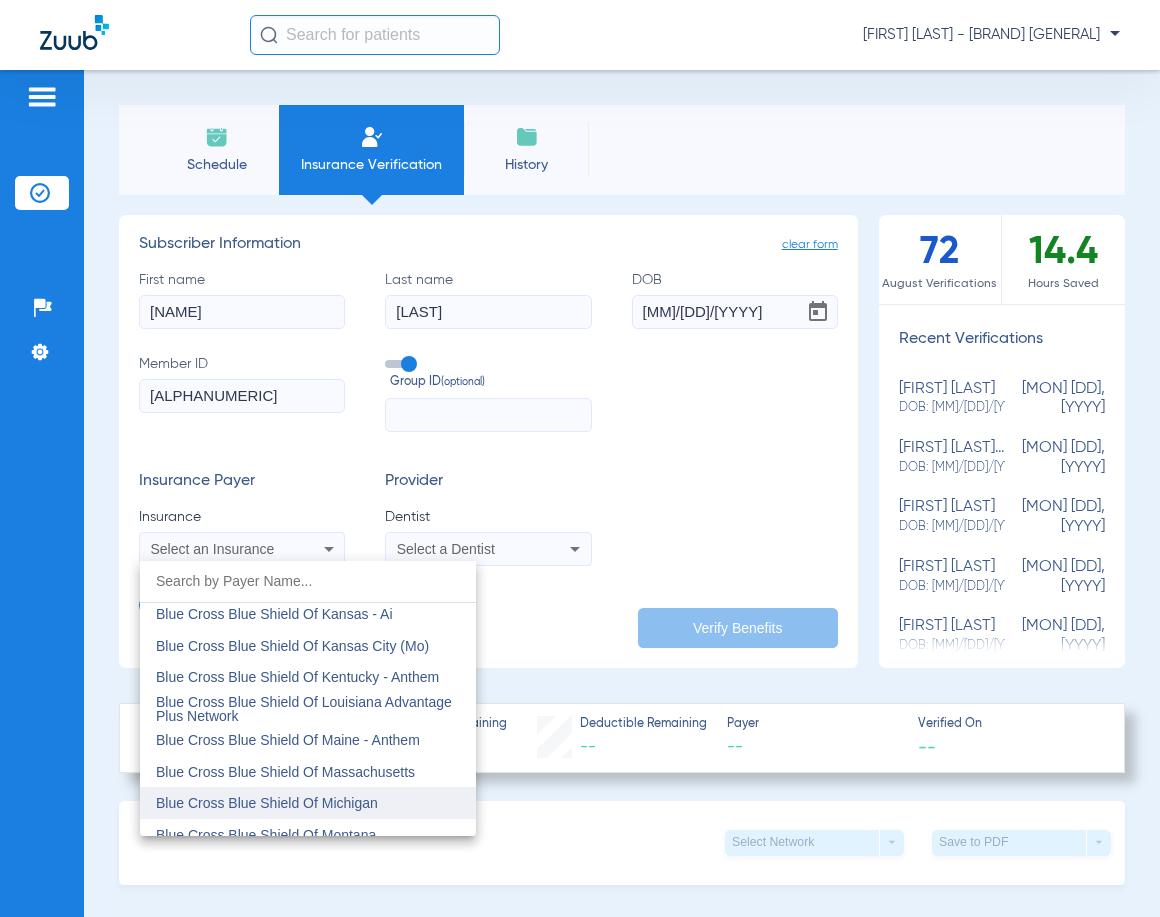 scroll, scrollTop: 1700, scrollLeft: 0, axis: vertical 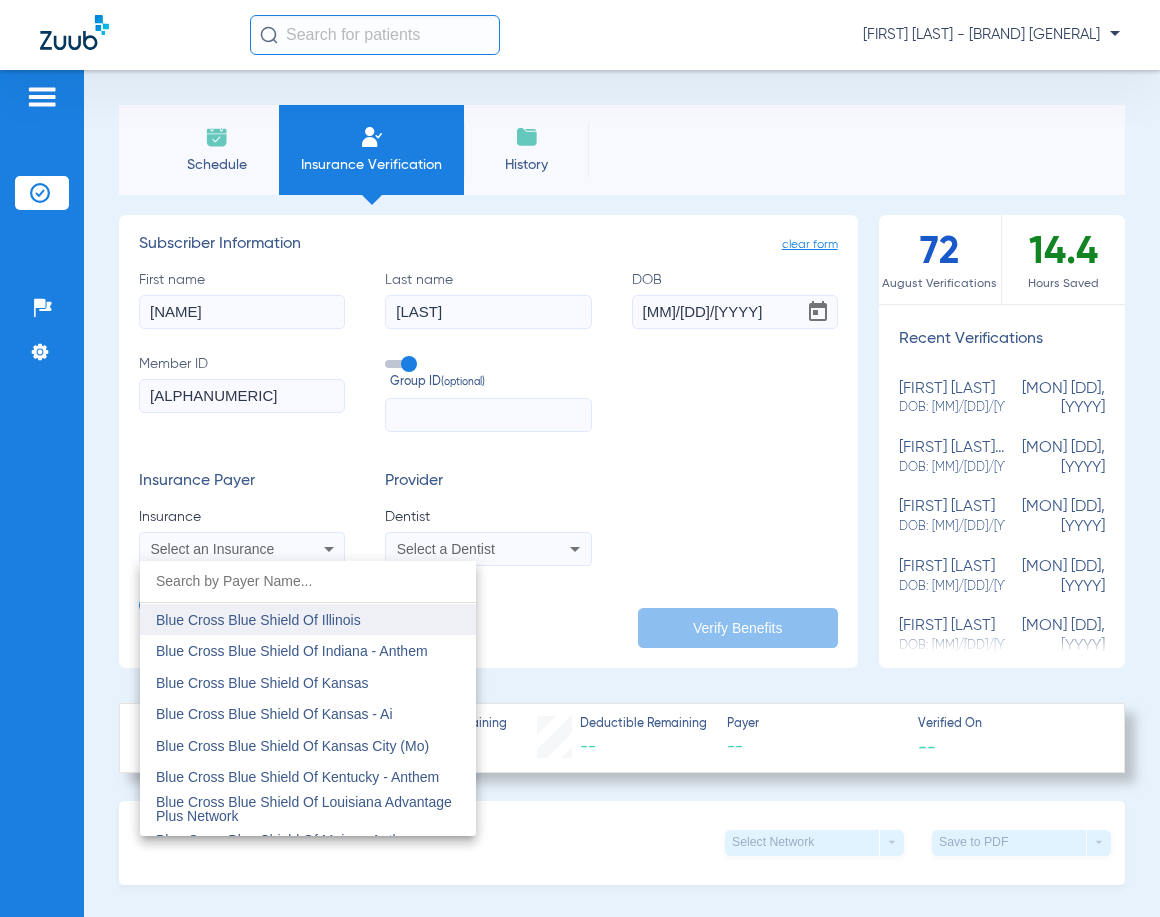 click on "Blue Cross Blue Shield Of Illinois" at bounding box center [308, 620] 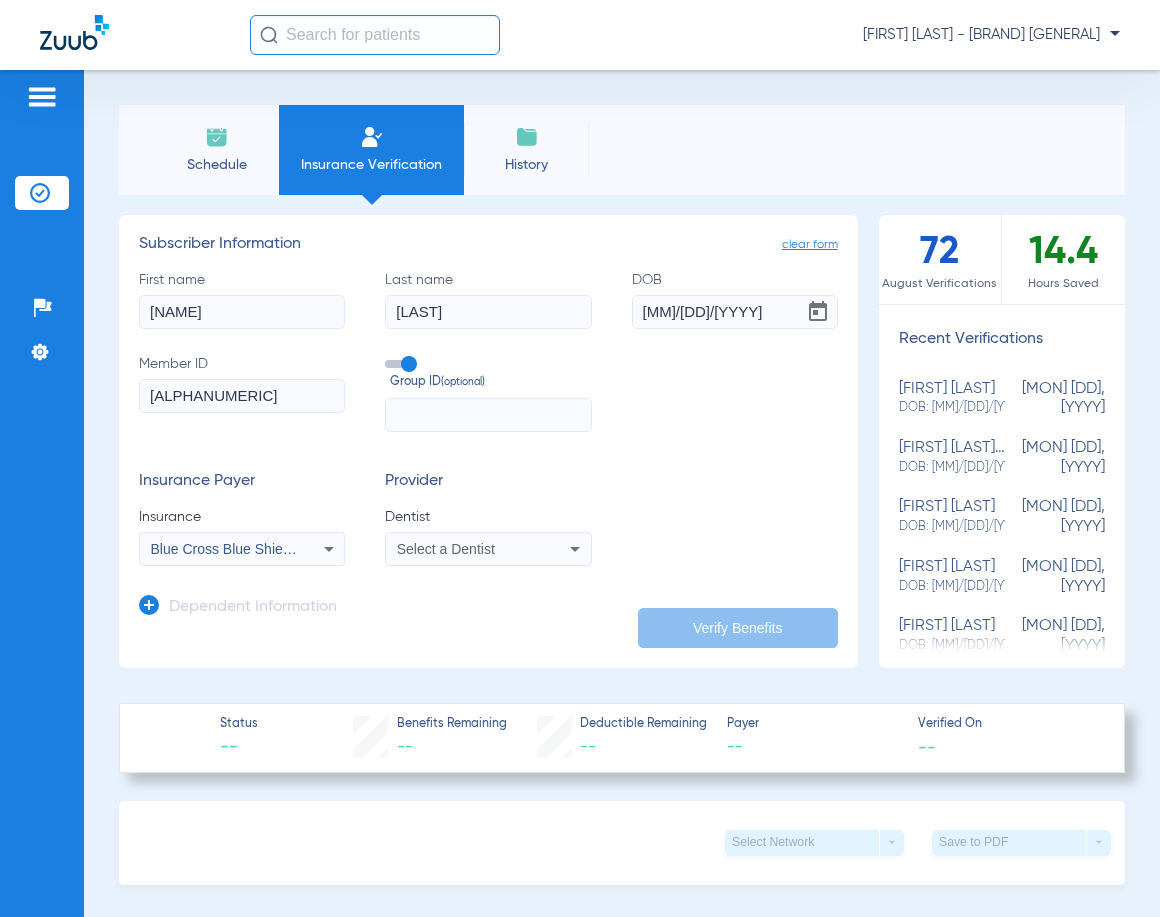 click on "Select a Dentist" at bounding box center [446, 549] 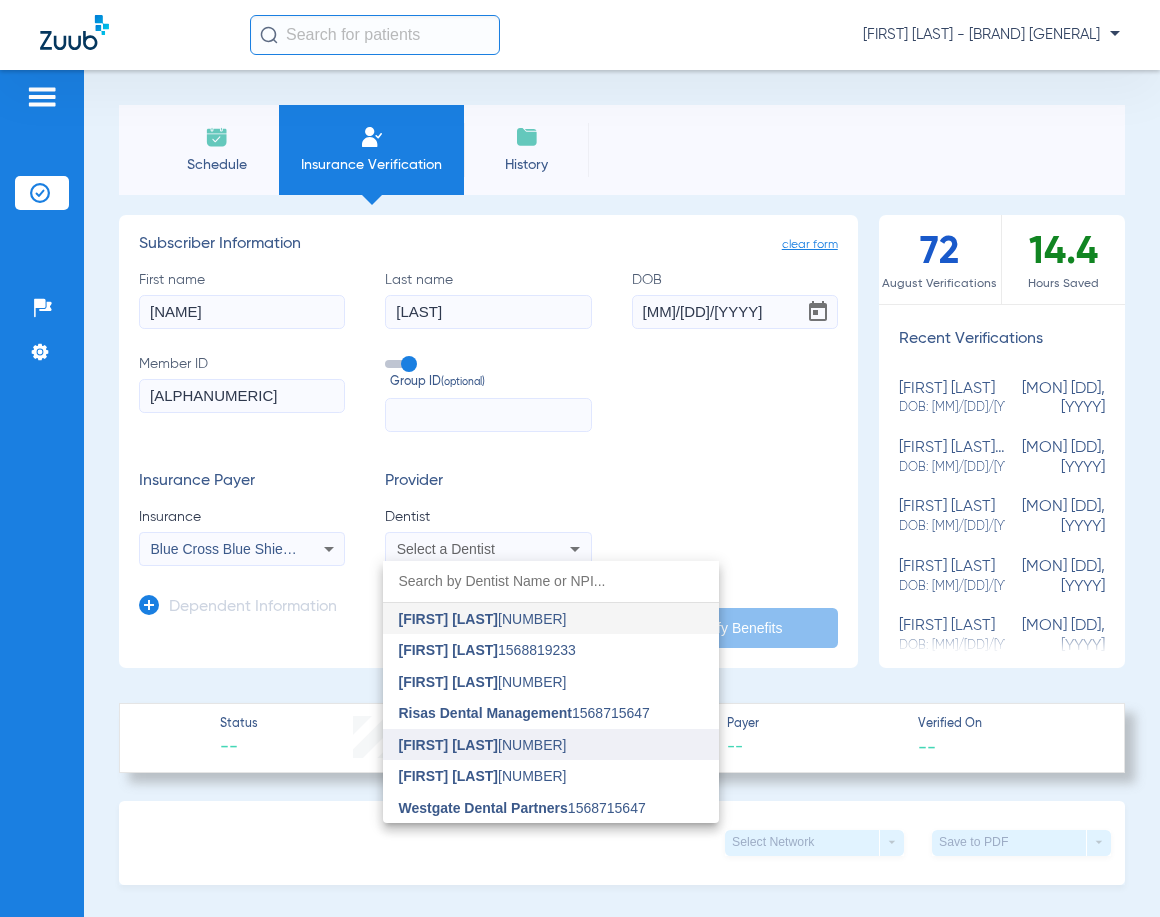 click on "[FIRST] [LAST]" at bounding box center (449, 745) 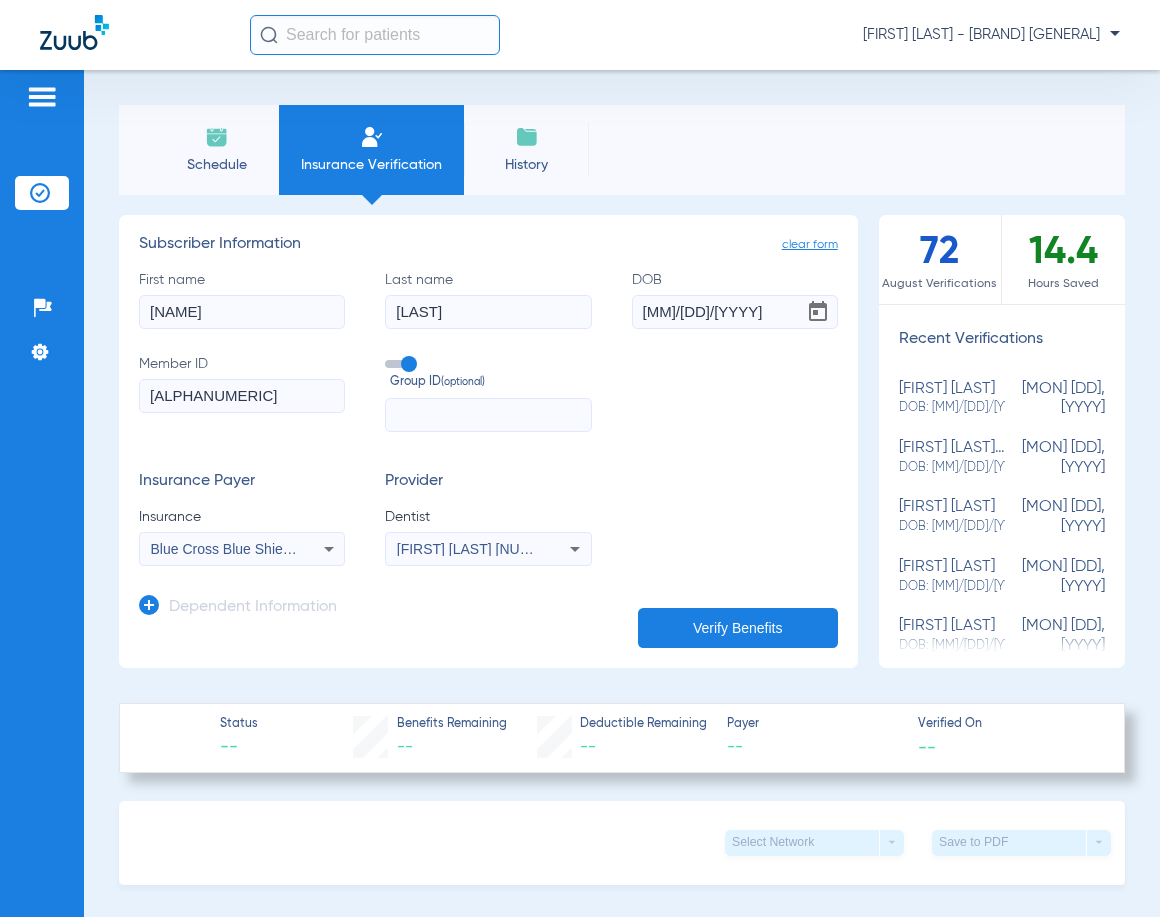 click 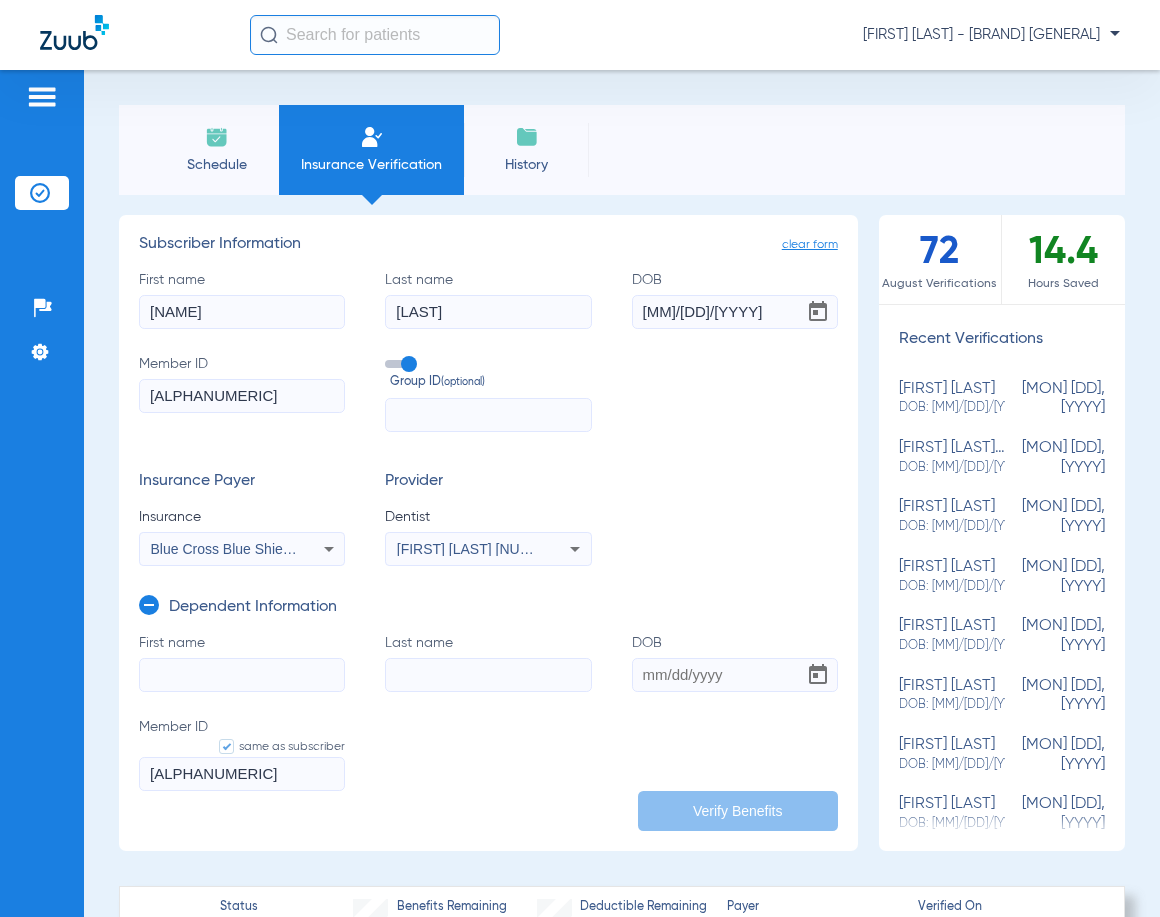 click on "First name" 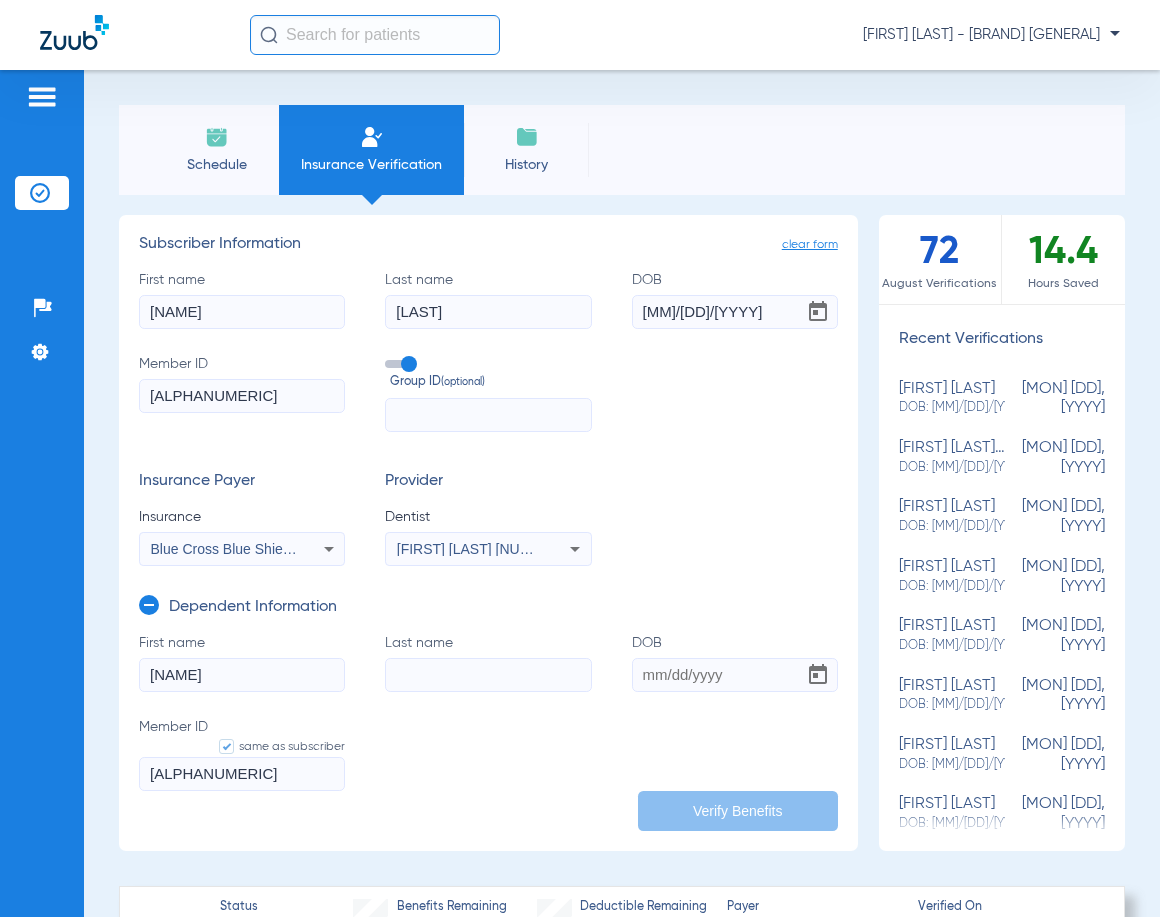 type on "[NAME]" 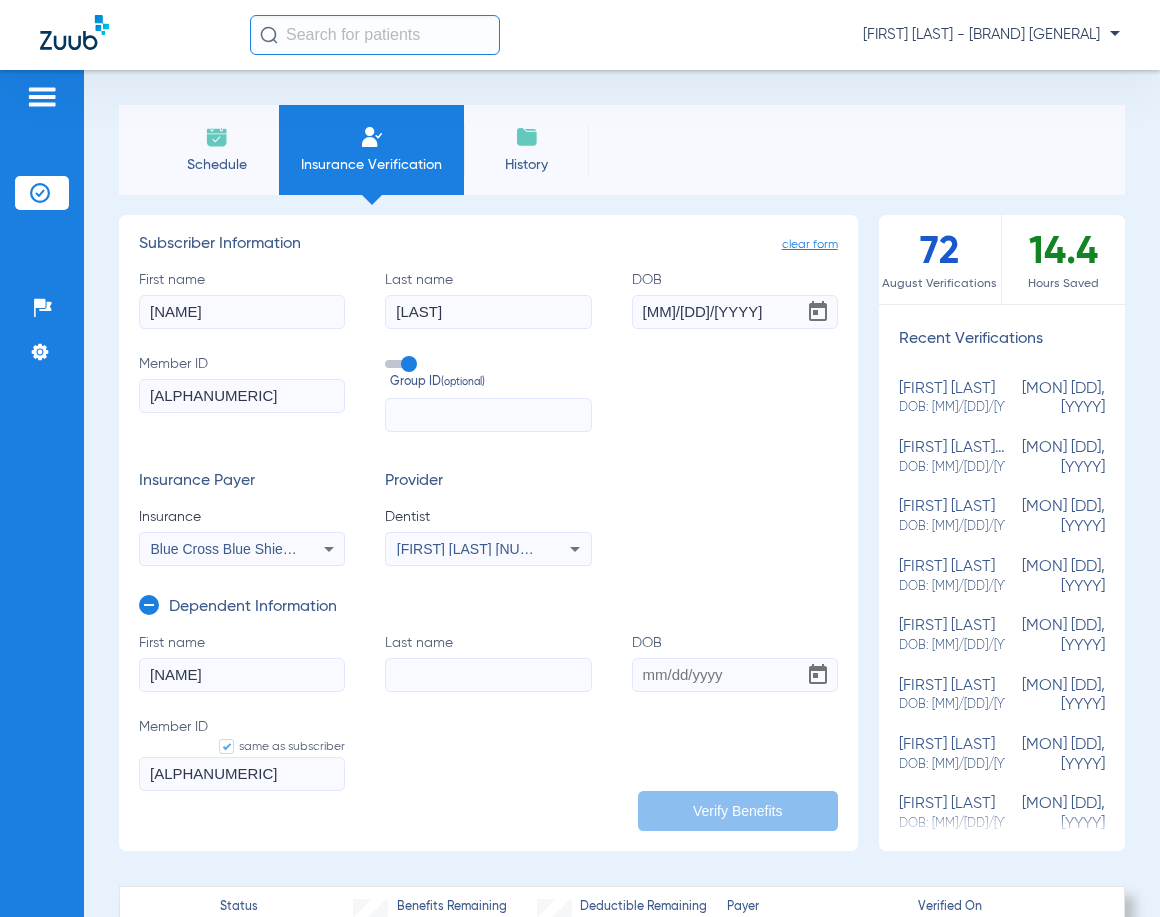 click on "Last name" 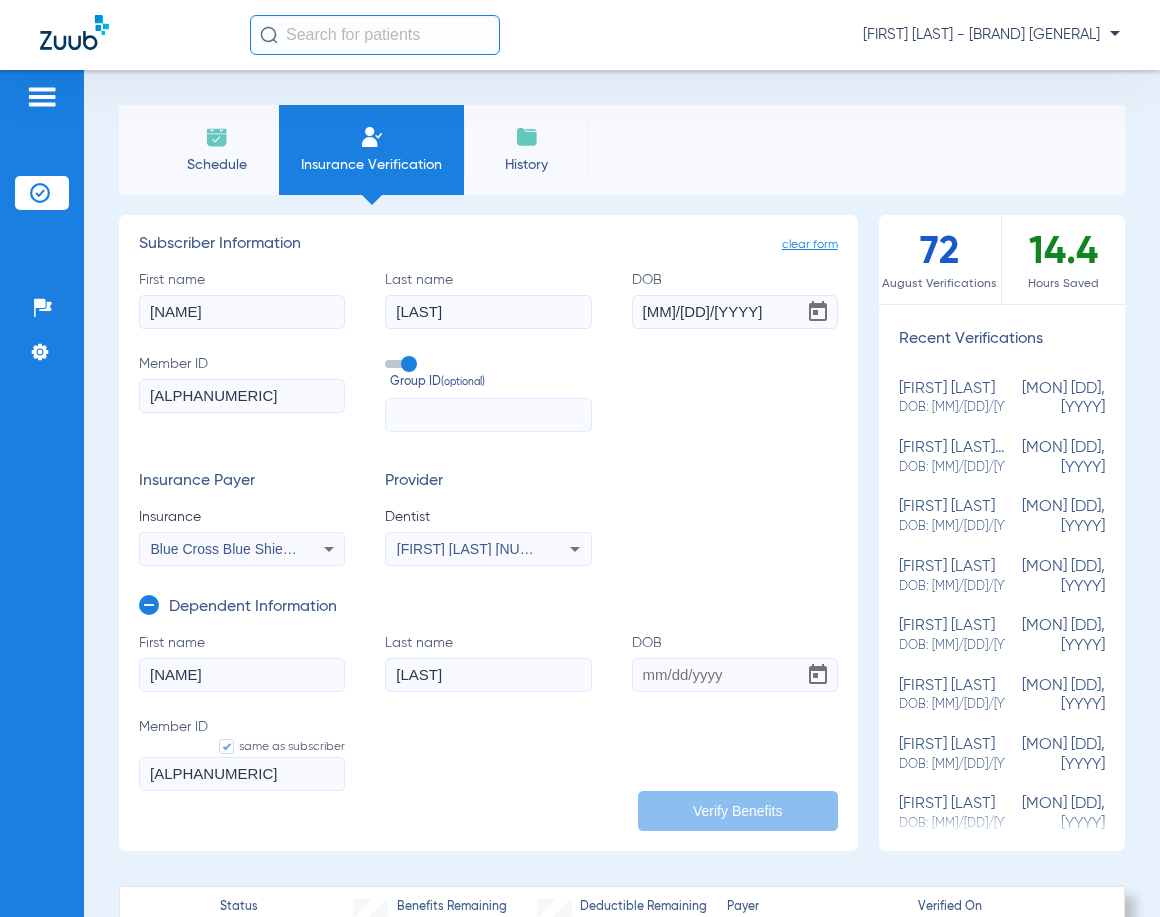 type on "[LAST]" 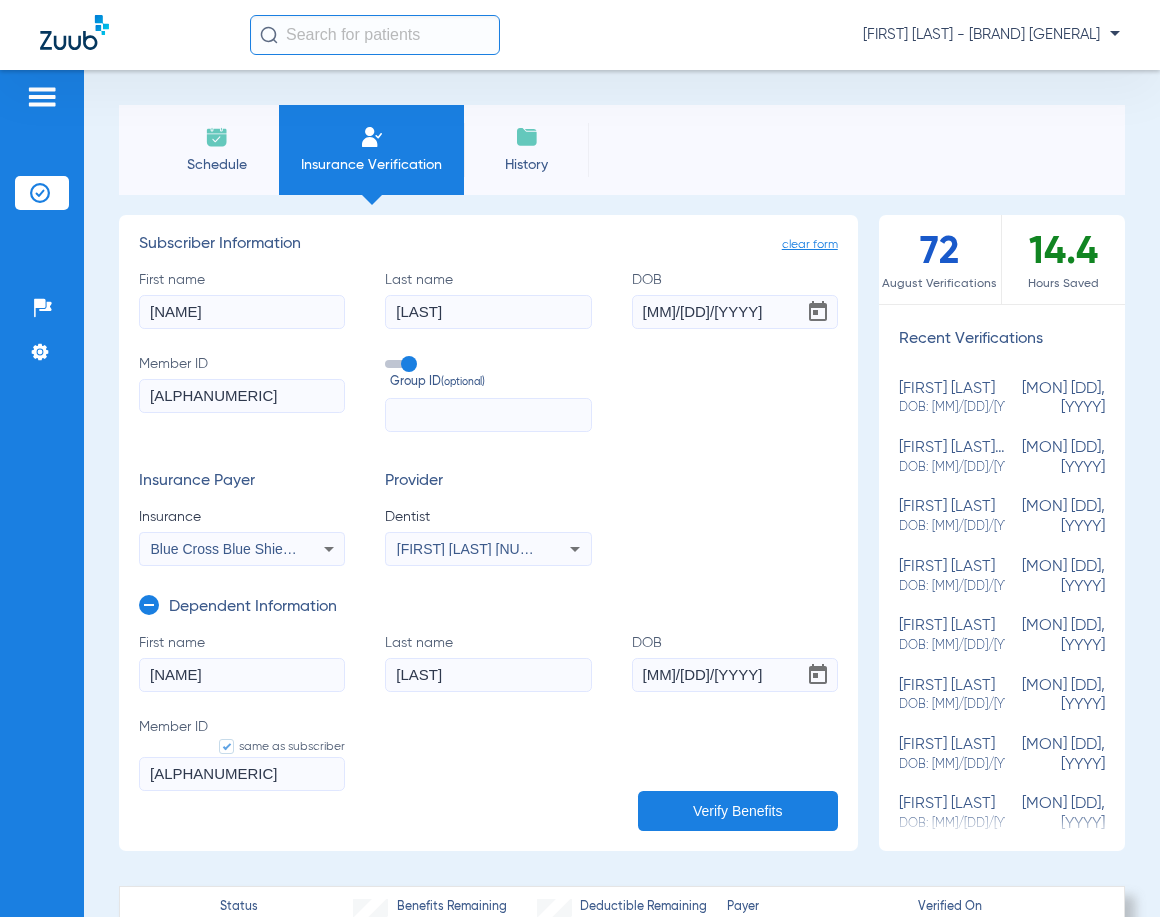 type on "[MM]/[DD]/[YYYY]" 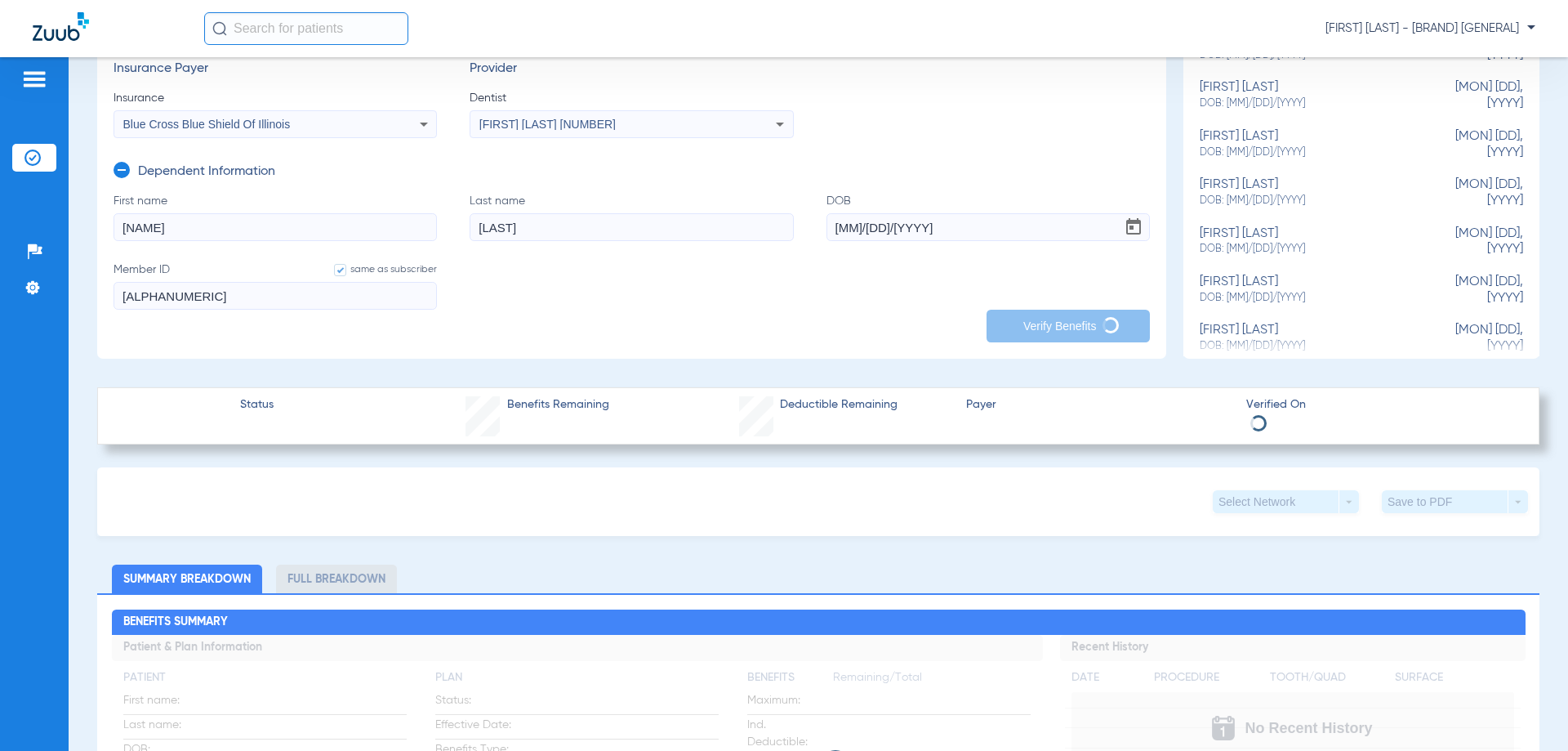 scroll, scrollTop: 0, scrollLeft: 0, axis: both 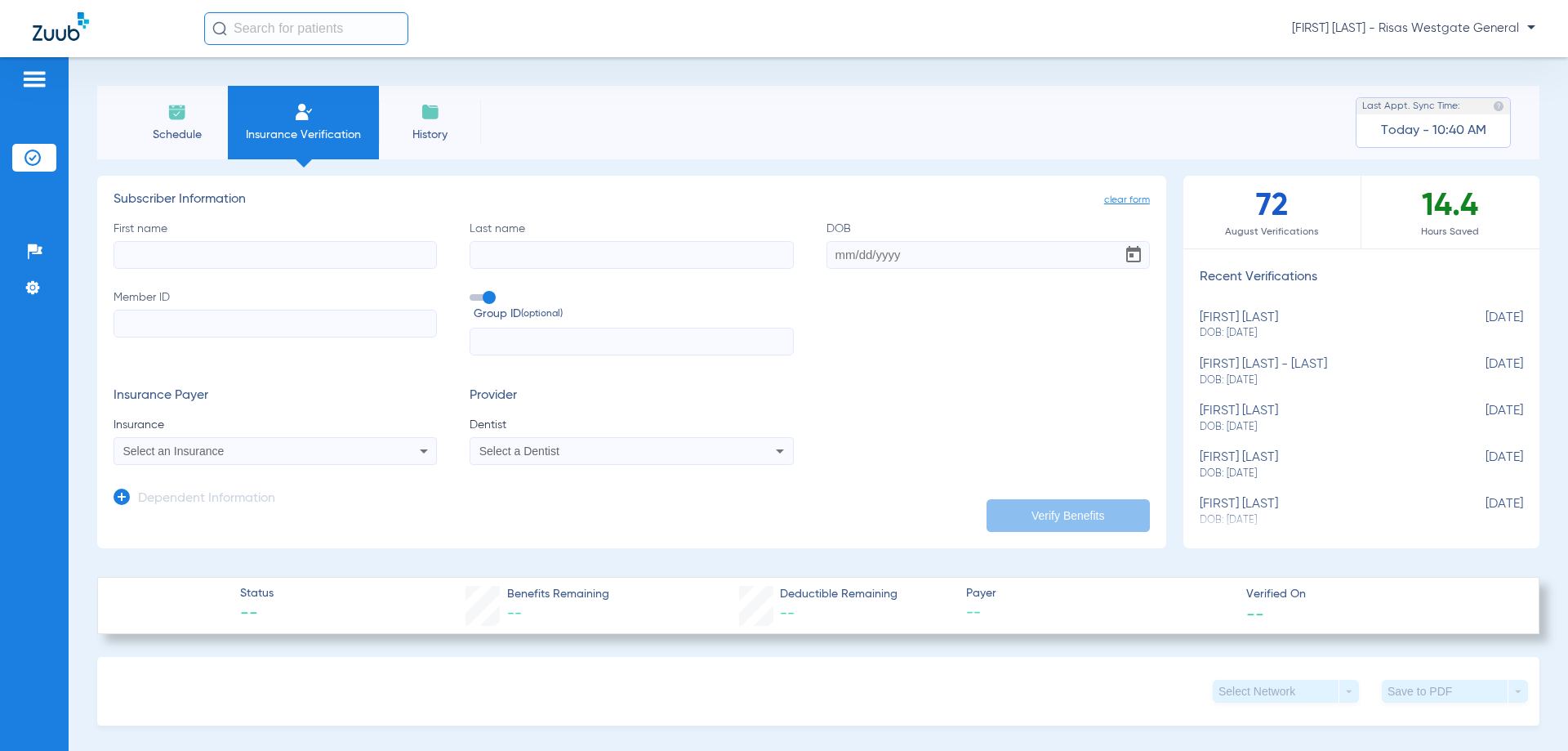 click on "First name" 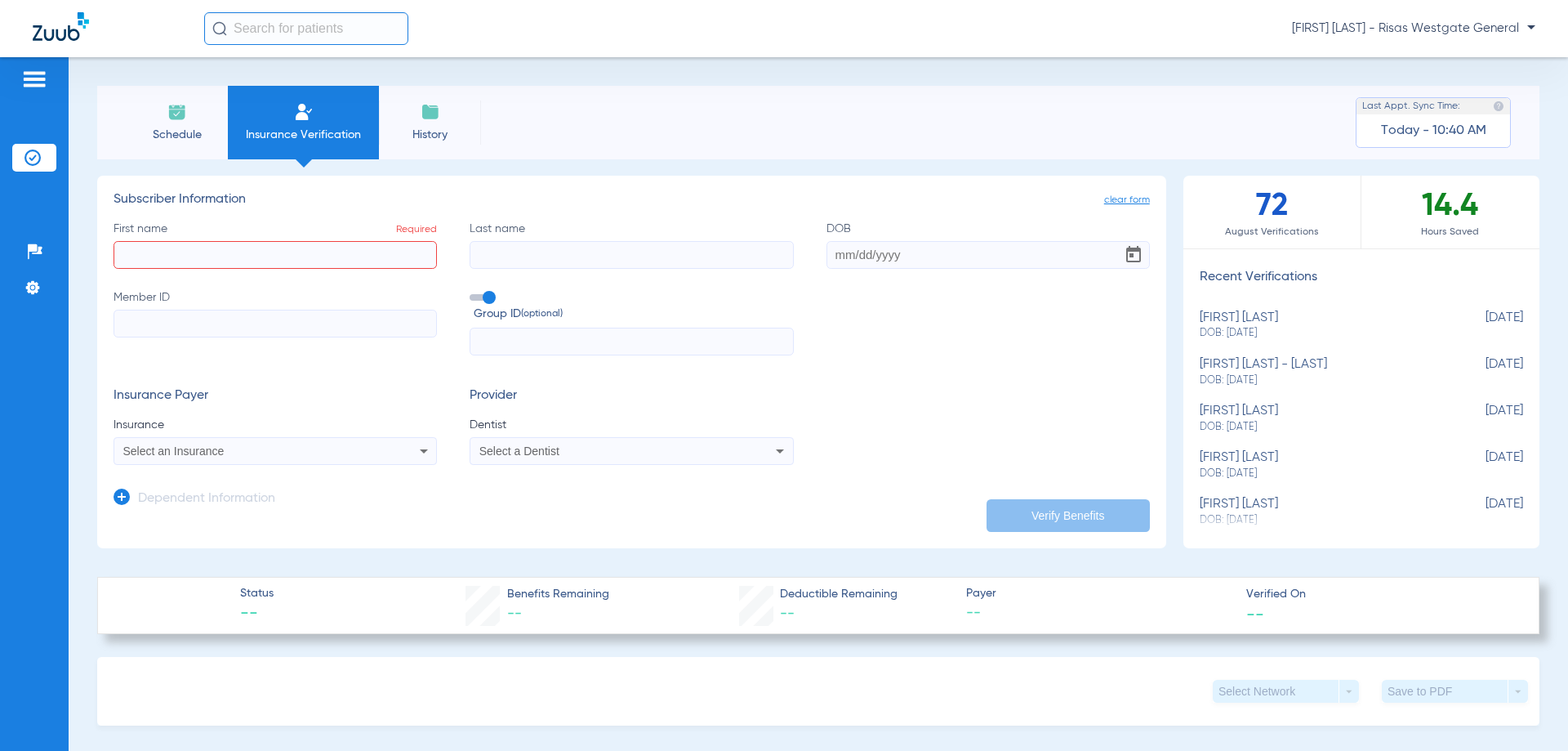 click on "Select an Insurance" at bounding box center (275, 451) 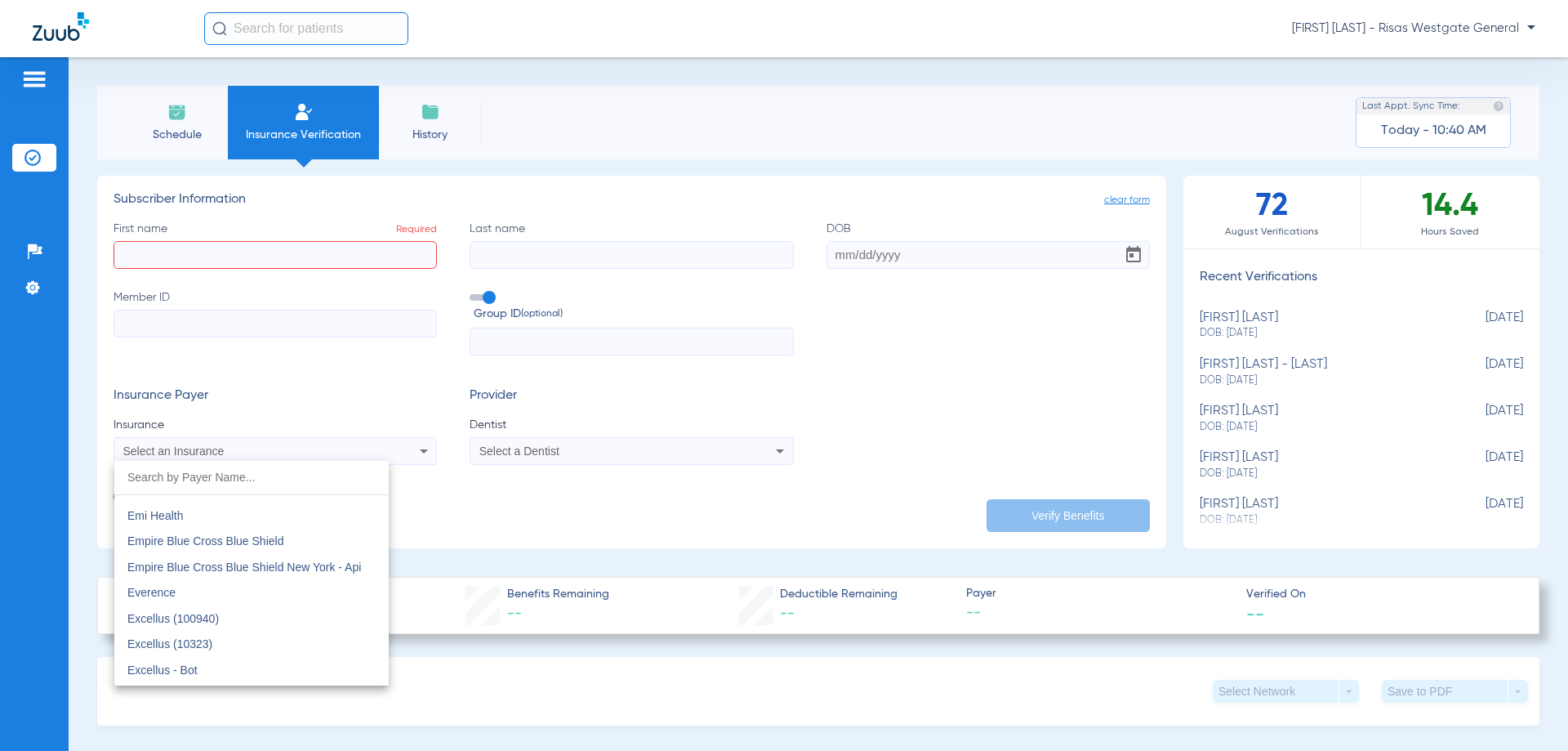 scroll, scrollTop: 4901, scrollLeft: 0, axis: vertical 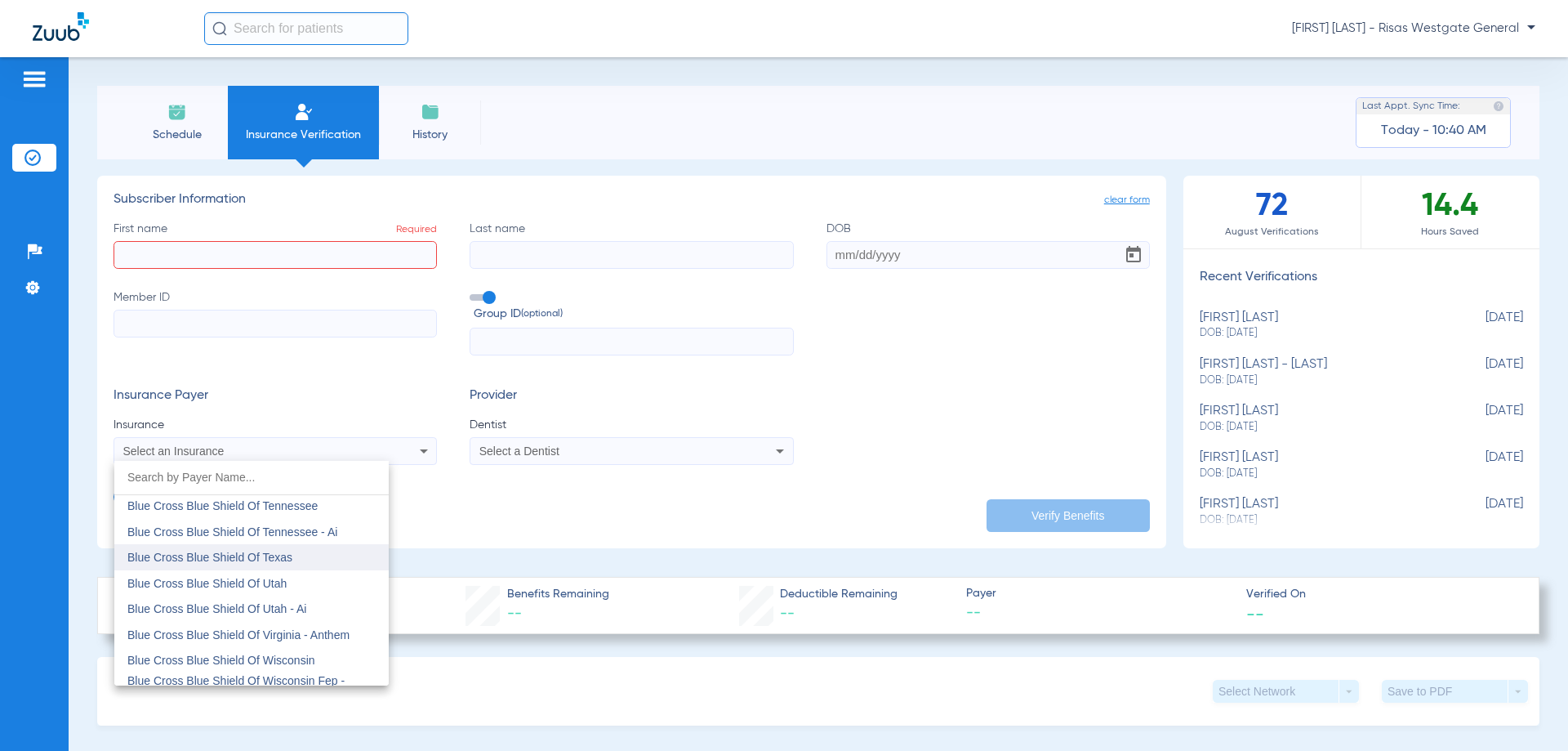 click on "Blue Cross Blue Shield Of Texas" at bounding box center [252, 557] 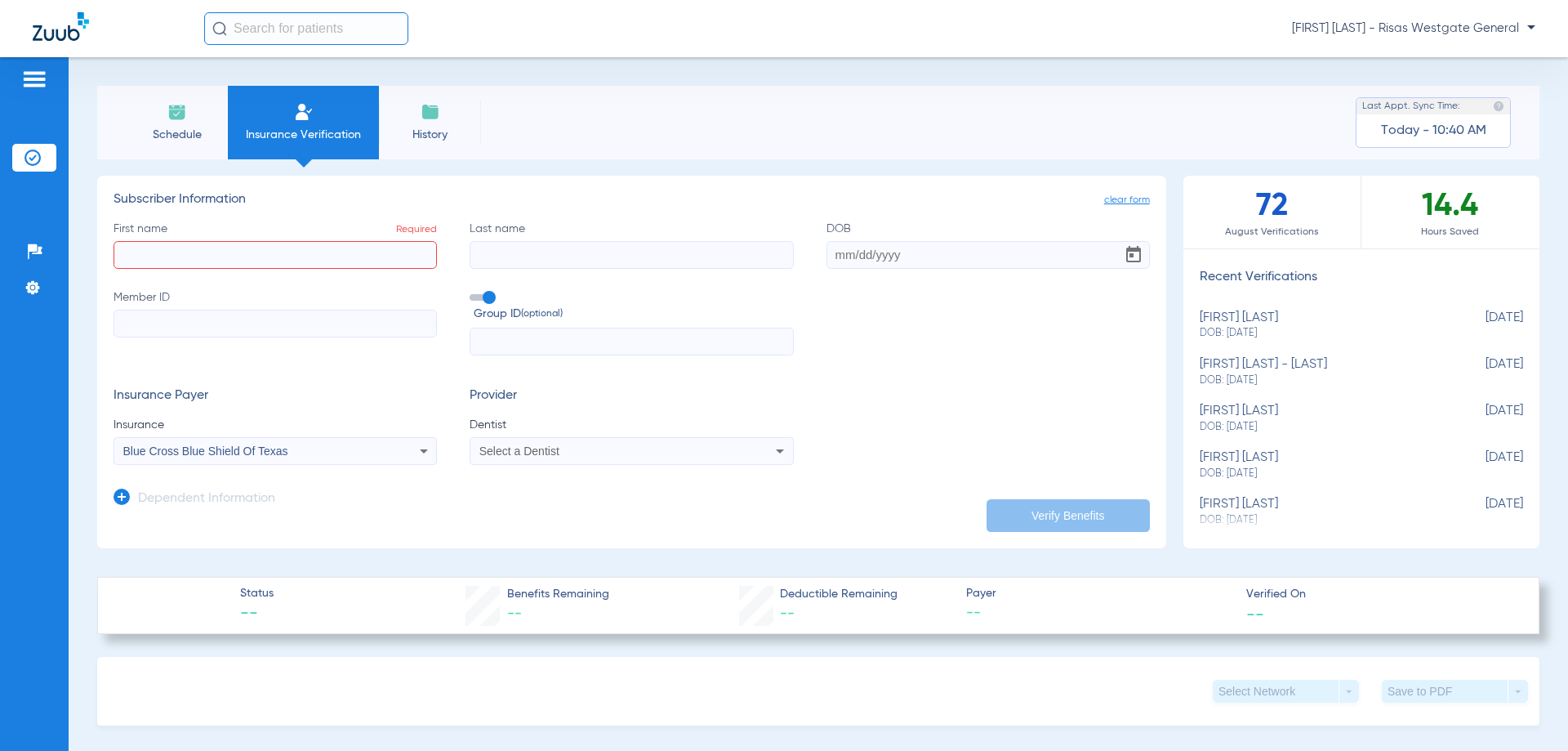 paste on "[ALPHANUMERIC]" 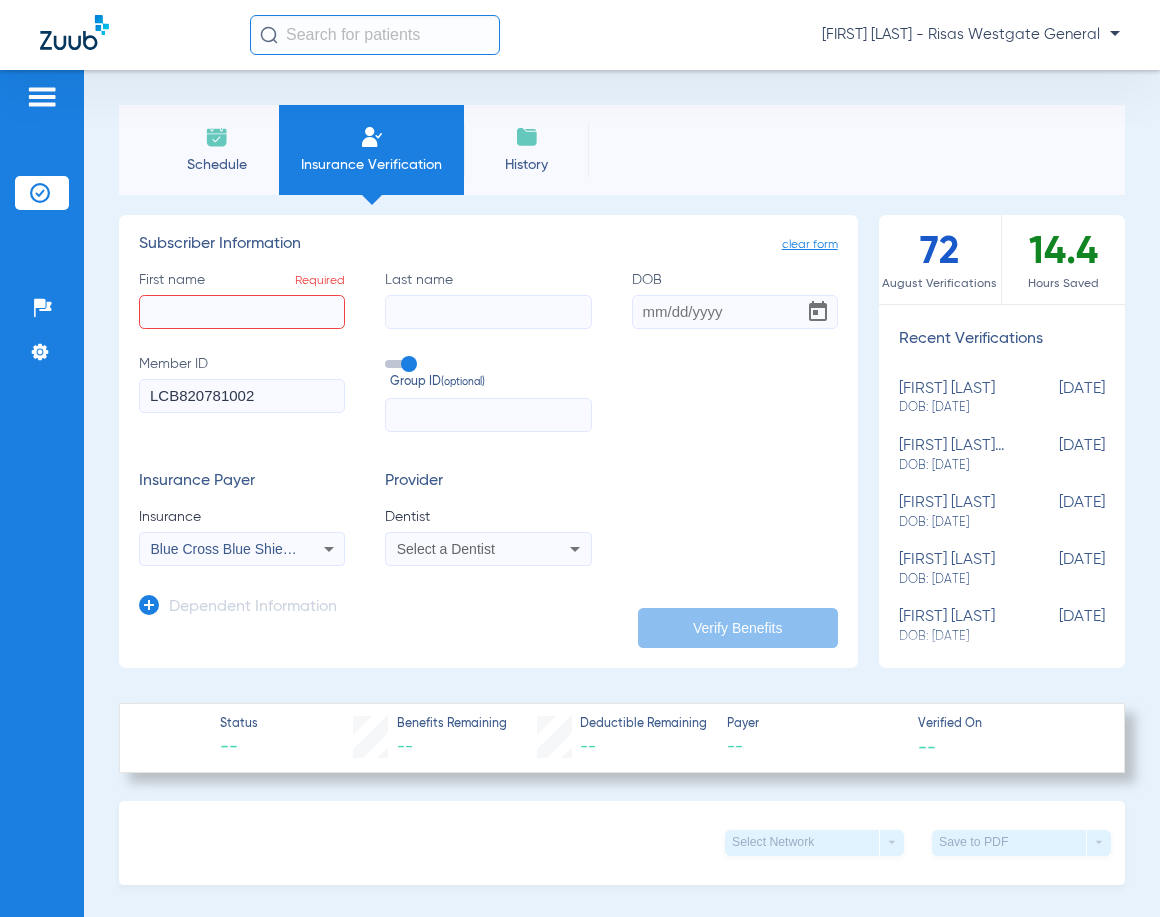 type on "[ALPHANUMERIC]" 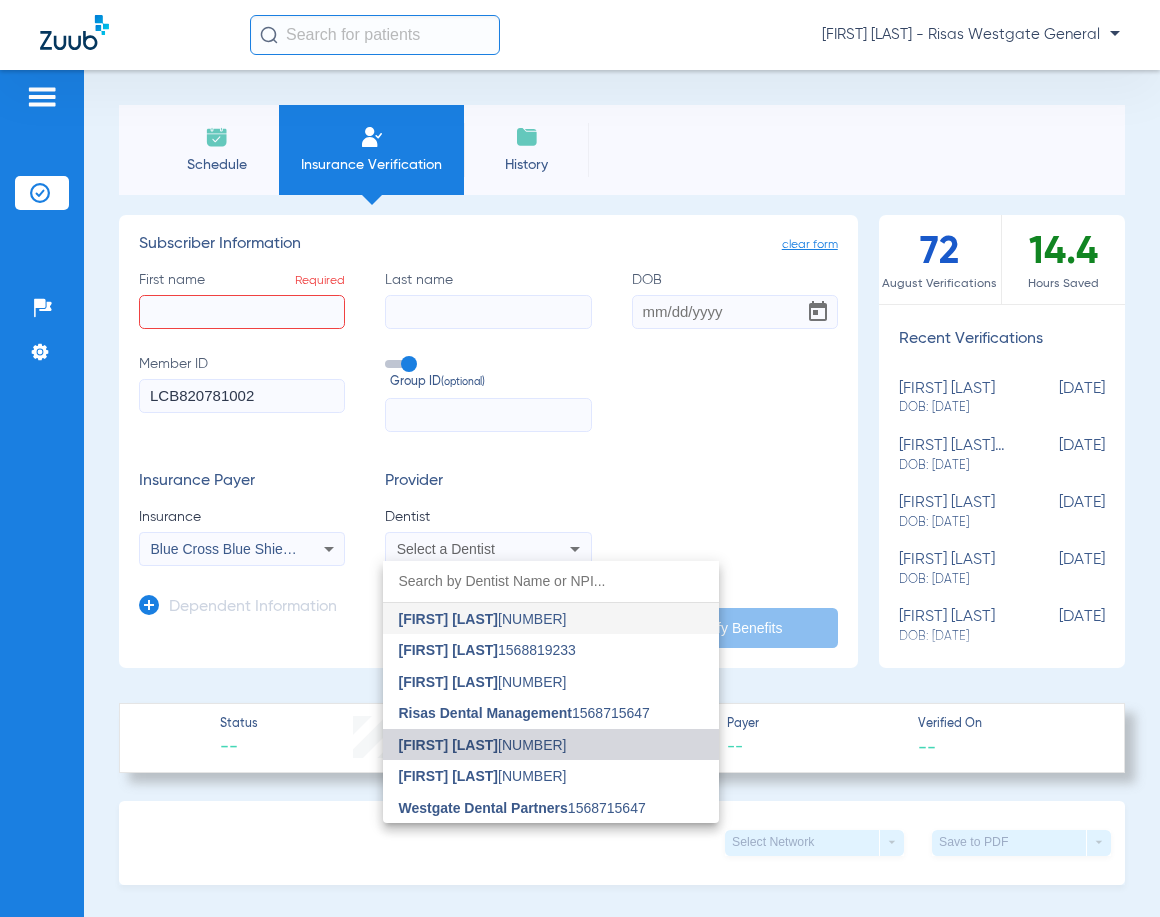 click on "[FIRST] [LAST]" at bounding box center [449, 745] 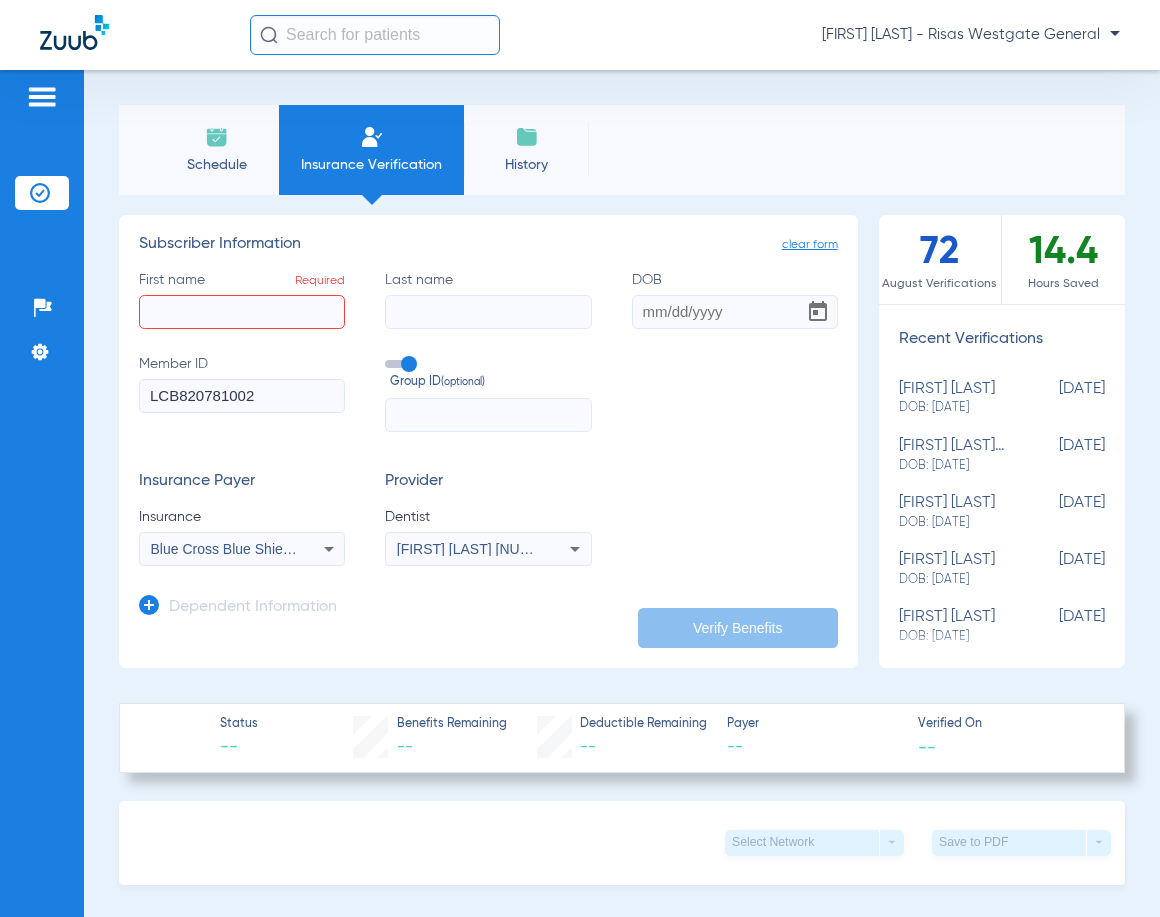 click on "First name  Required" 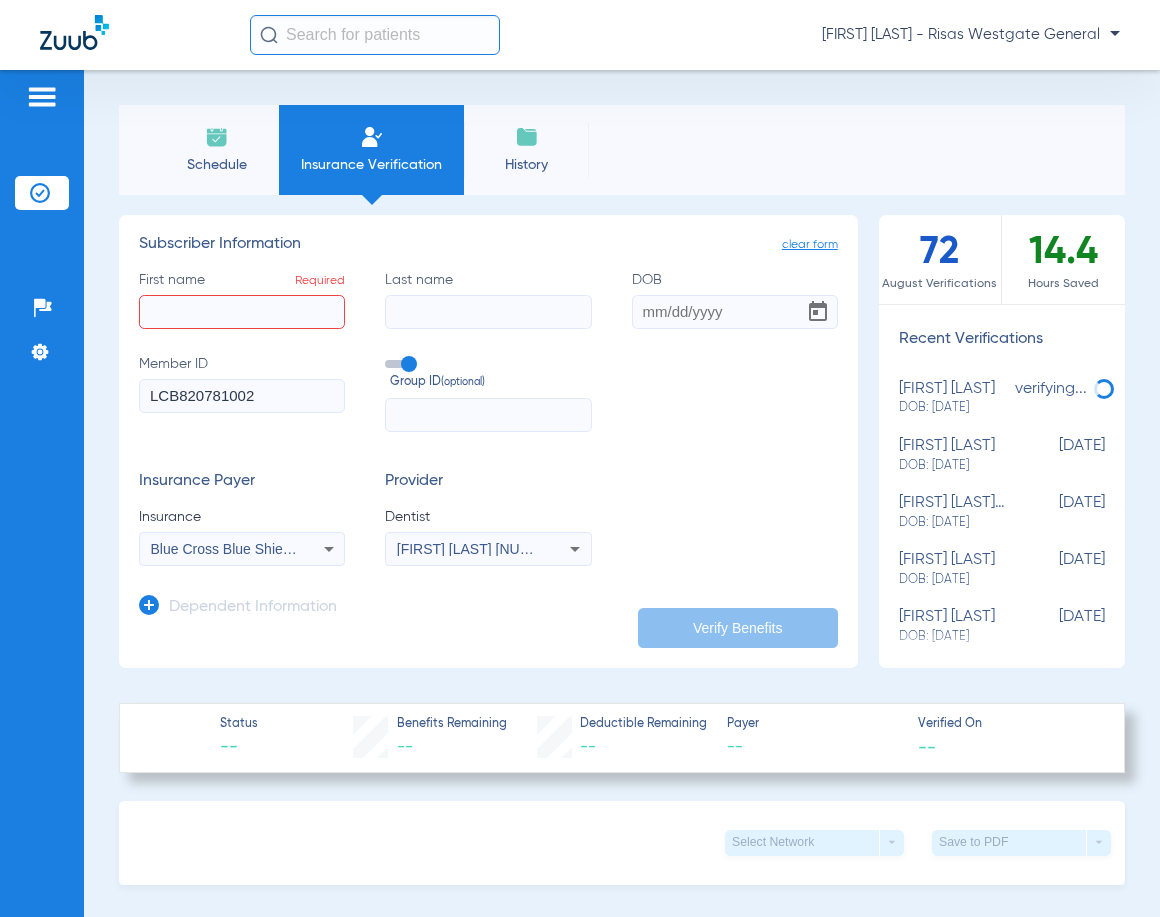 click on "verifying..." 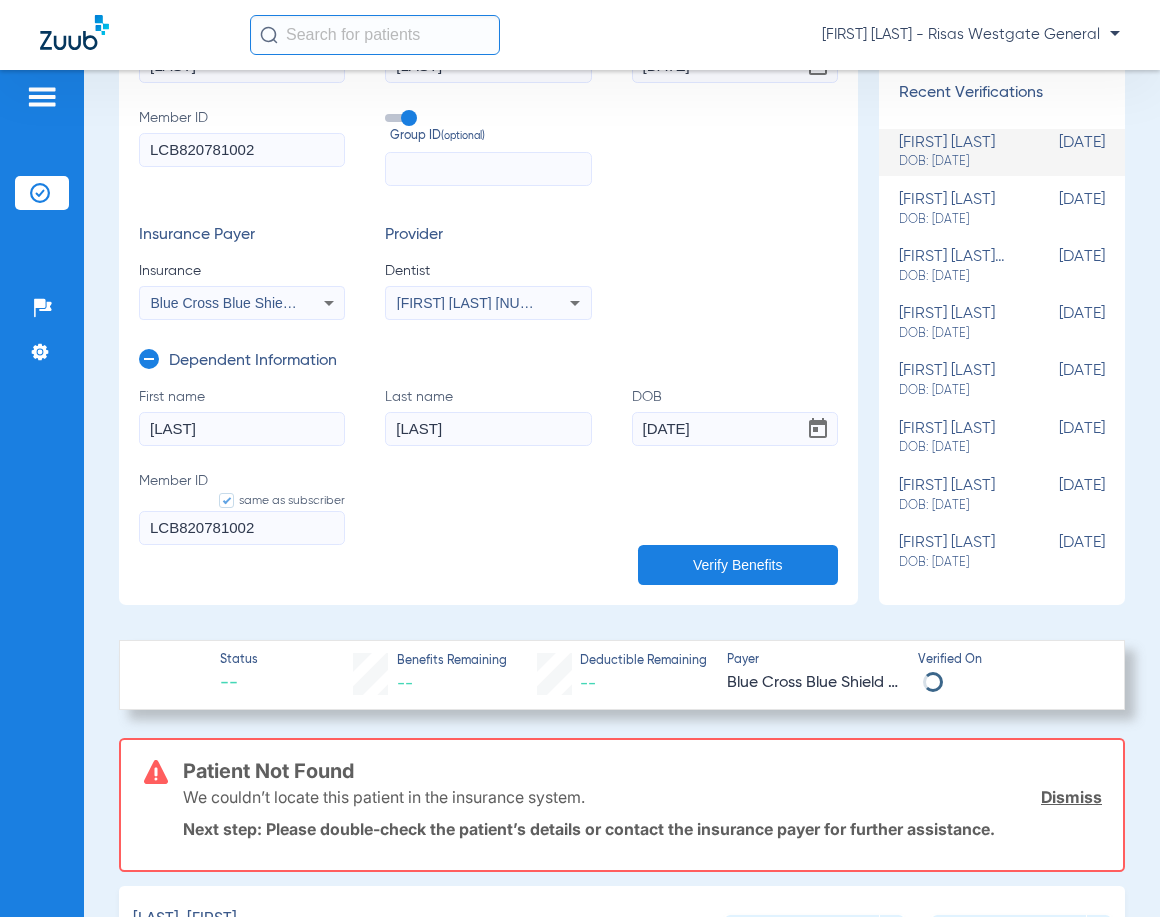 scroll, scrollTop: 200, scrollLeft: 0, axis: vertical 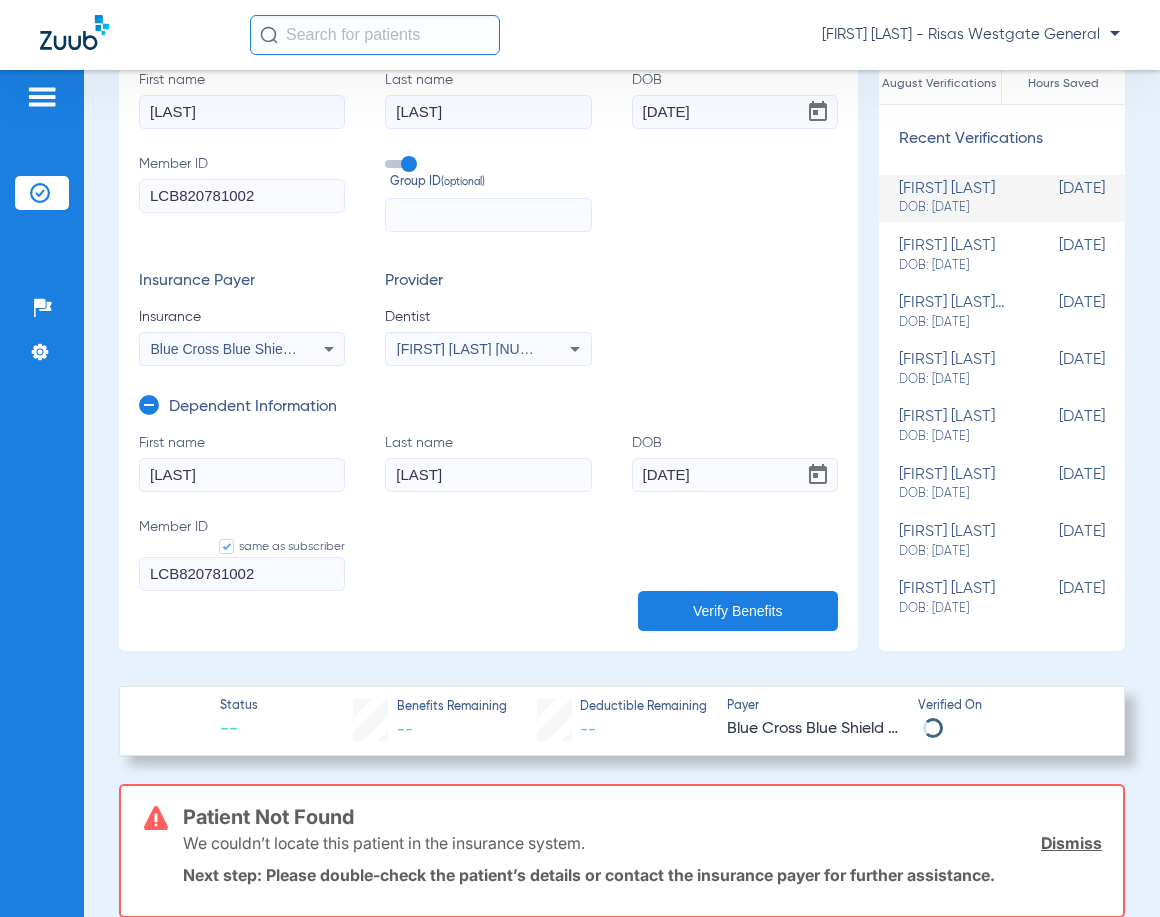 click on "Blue Cross Blue Shield Of Illinois" at bounding box center [253, 349] 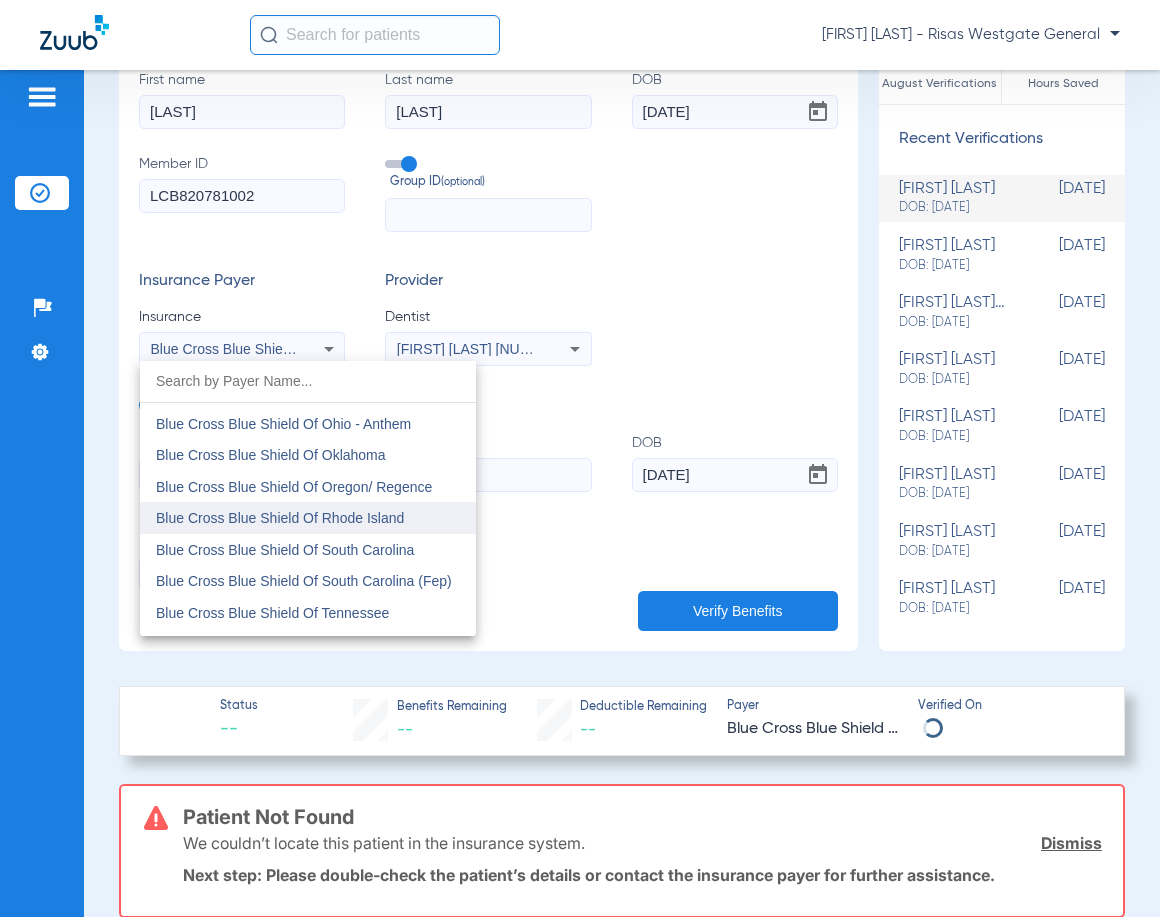 scroll, scrollTop: 2300, scrollLeft: 0, axis: vertical 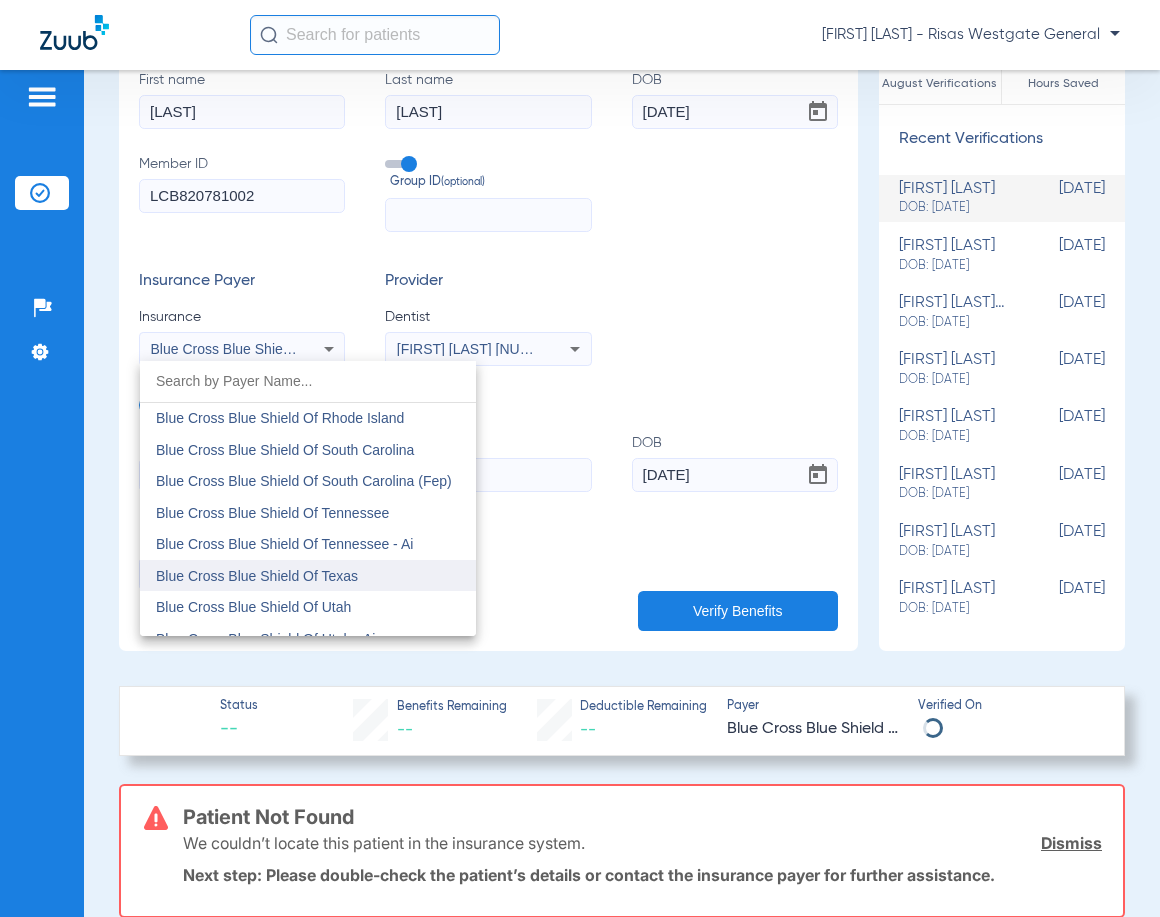 click on "Blue Cross Blue Shield Of Texas" at bounding box center [257, 576] 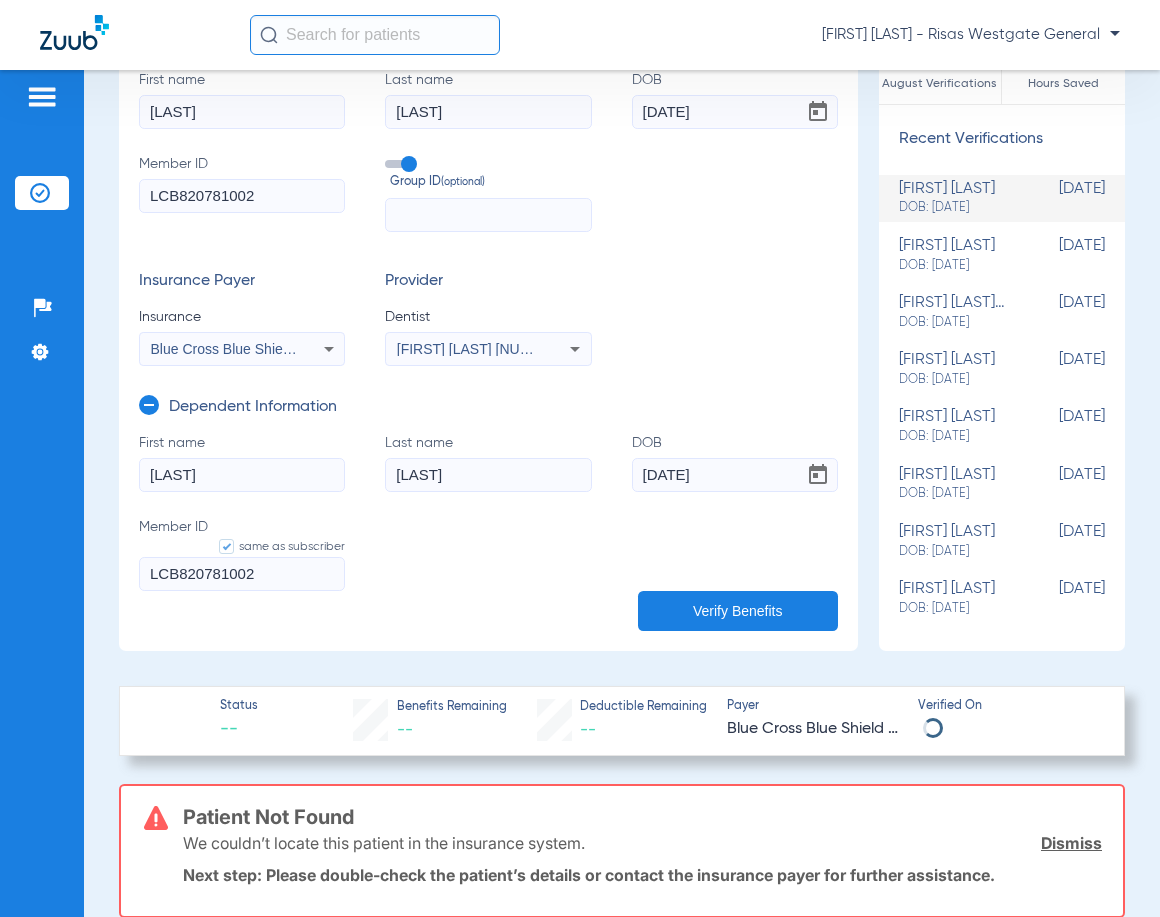 click on "Verify Benefits" 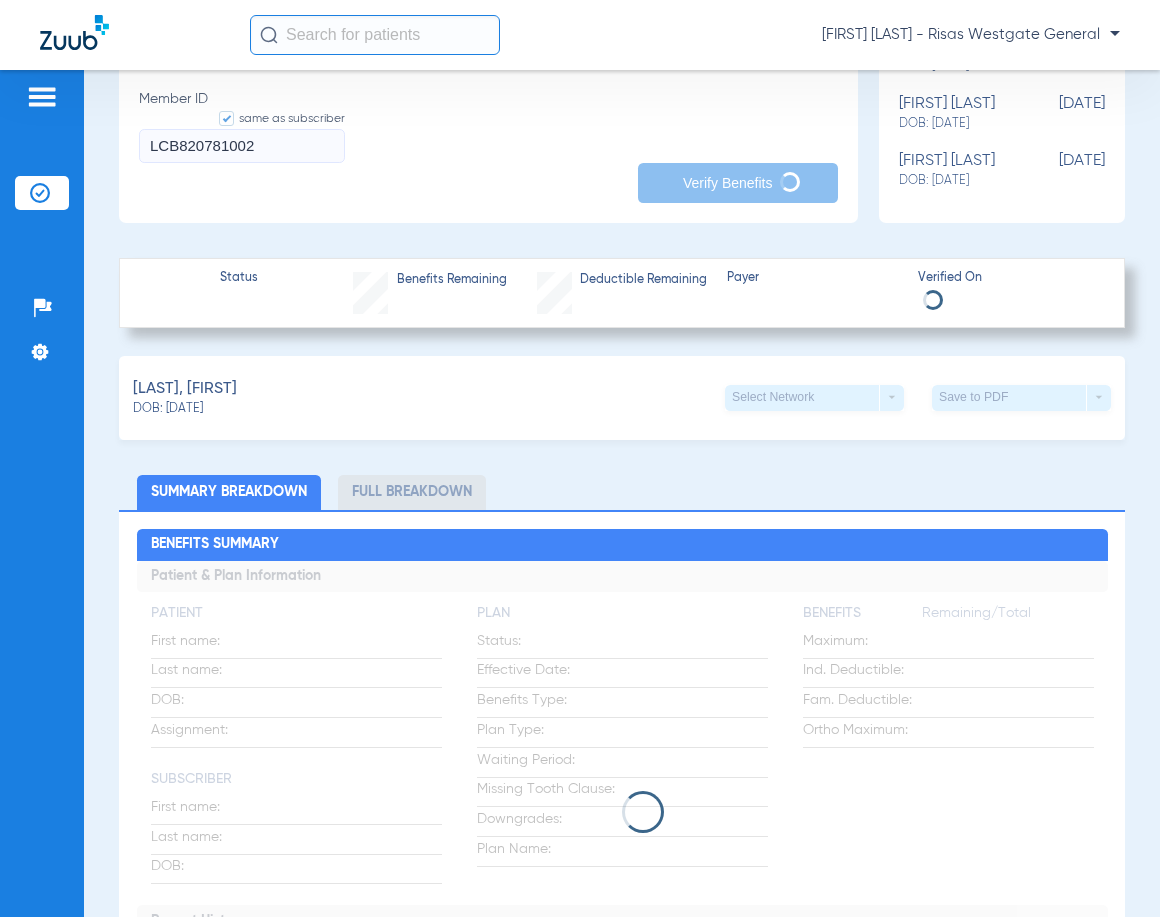 scroll, scrollTop: 200, scrollLeft: 0, axis: vertical 